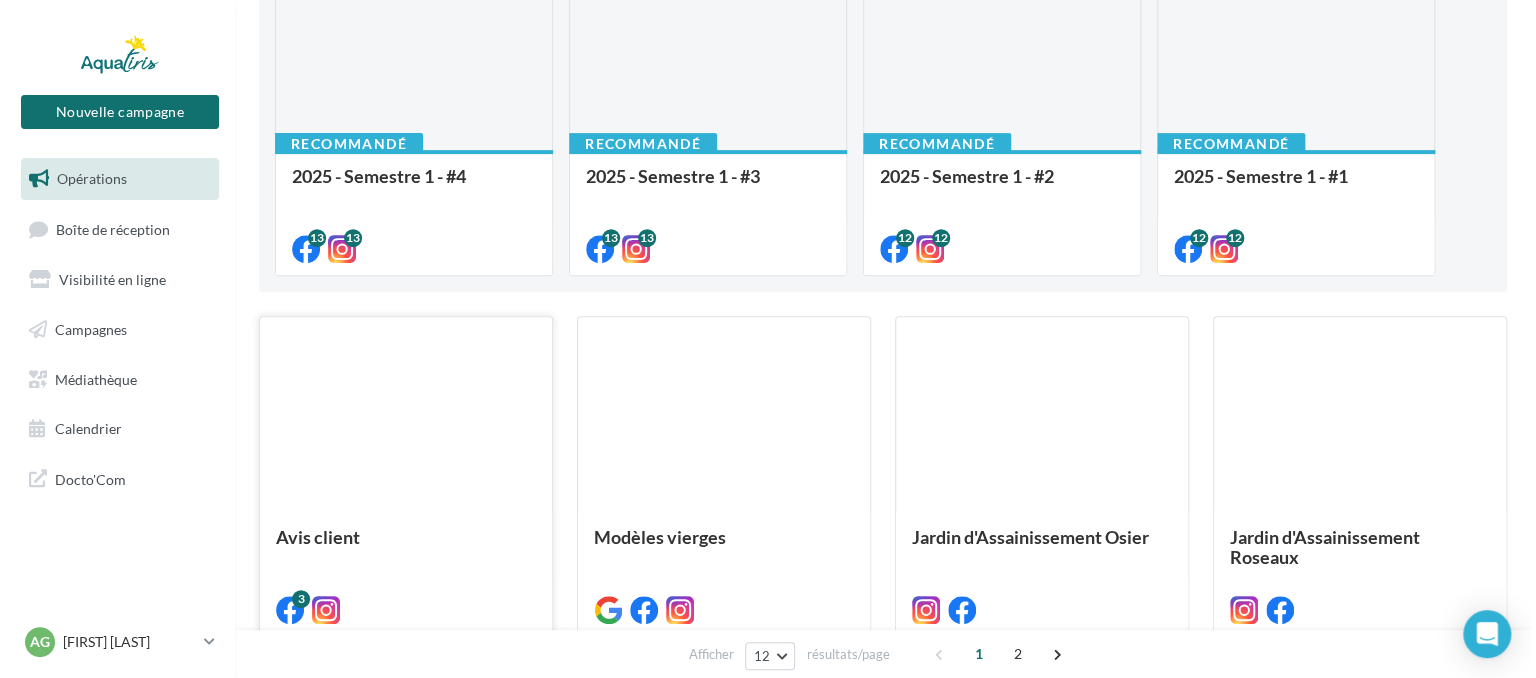 scroll, scrollTop: 300, scrollLeft: 0, axis: vertical 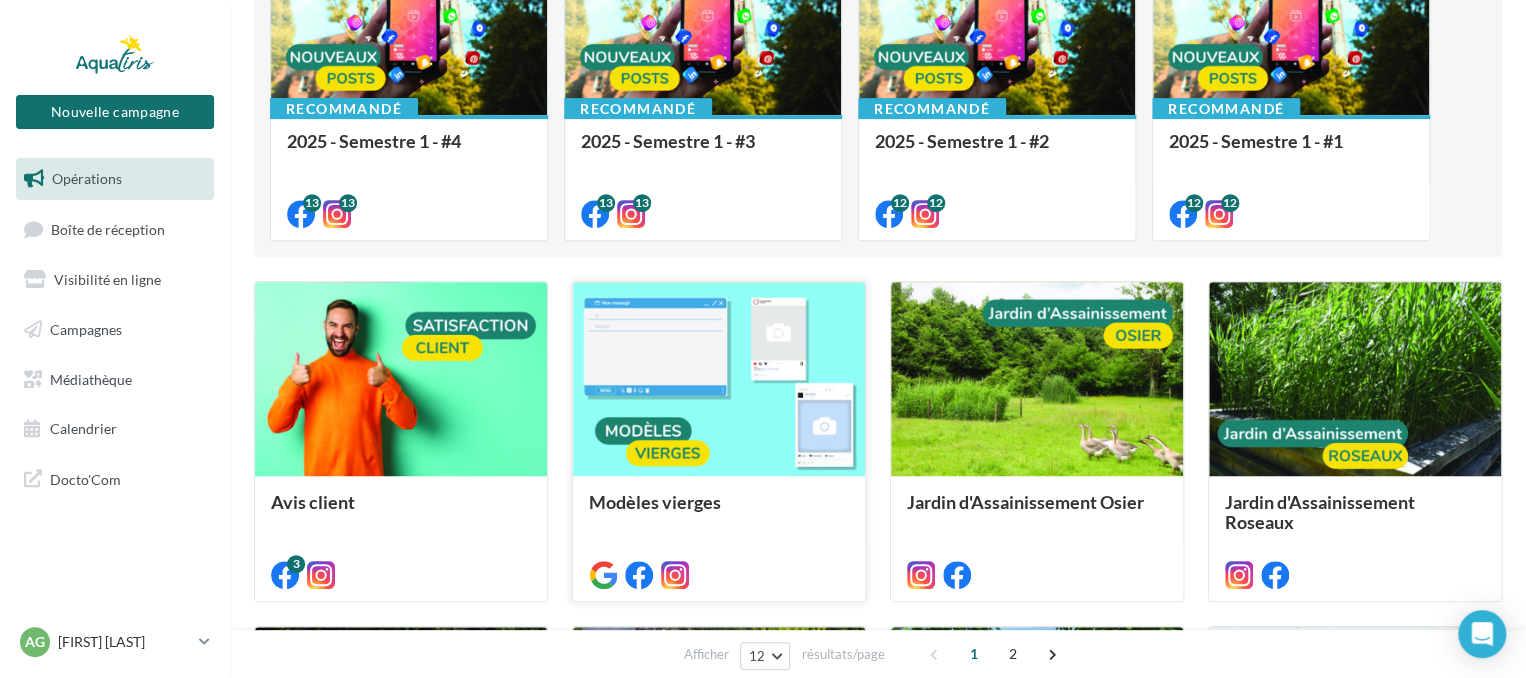click at bounding box center (401, 380) 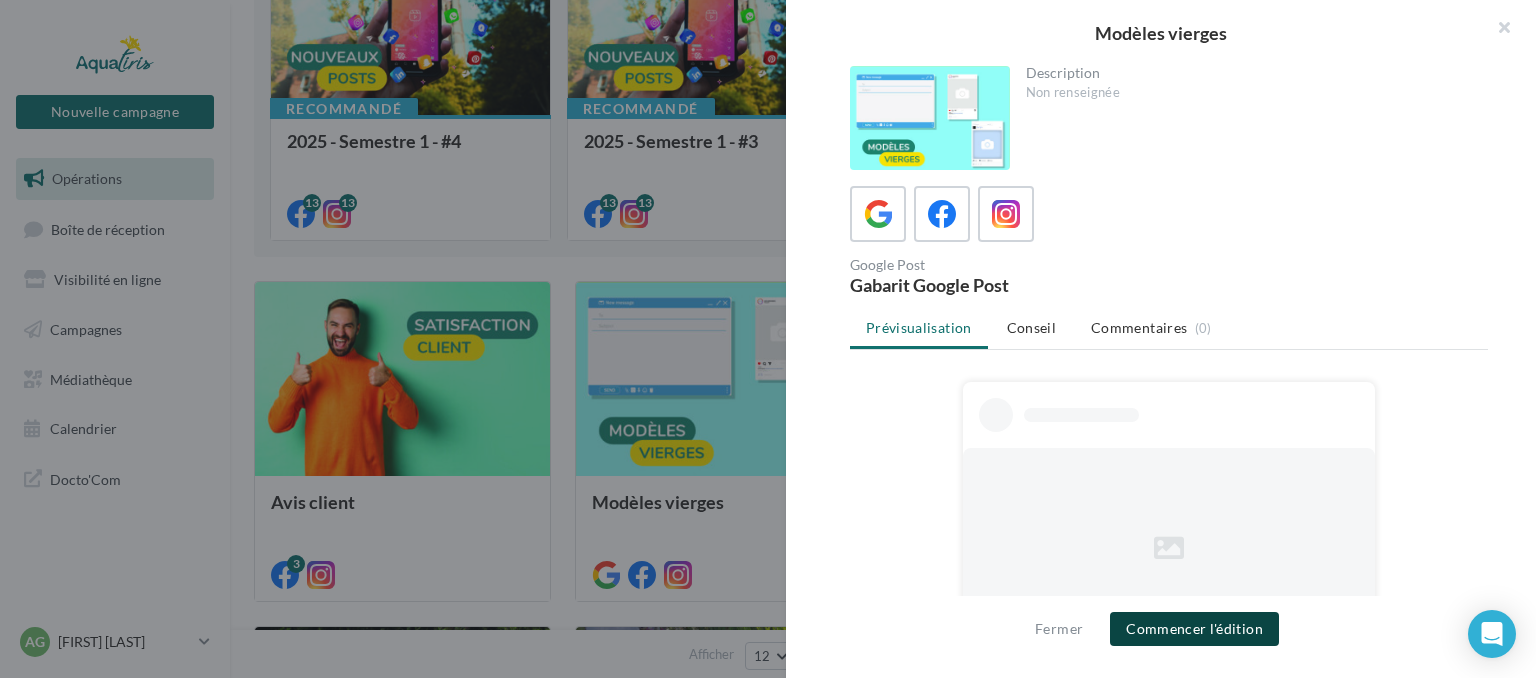 click on "Commencer l'édition" at bounding box center (1194, 629) 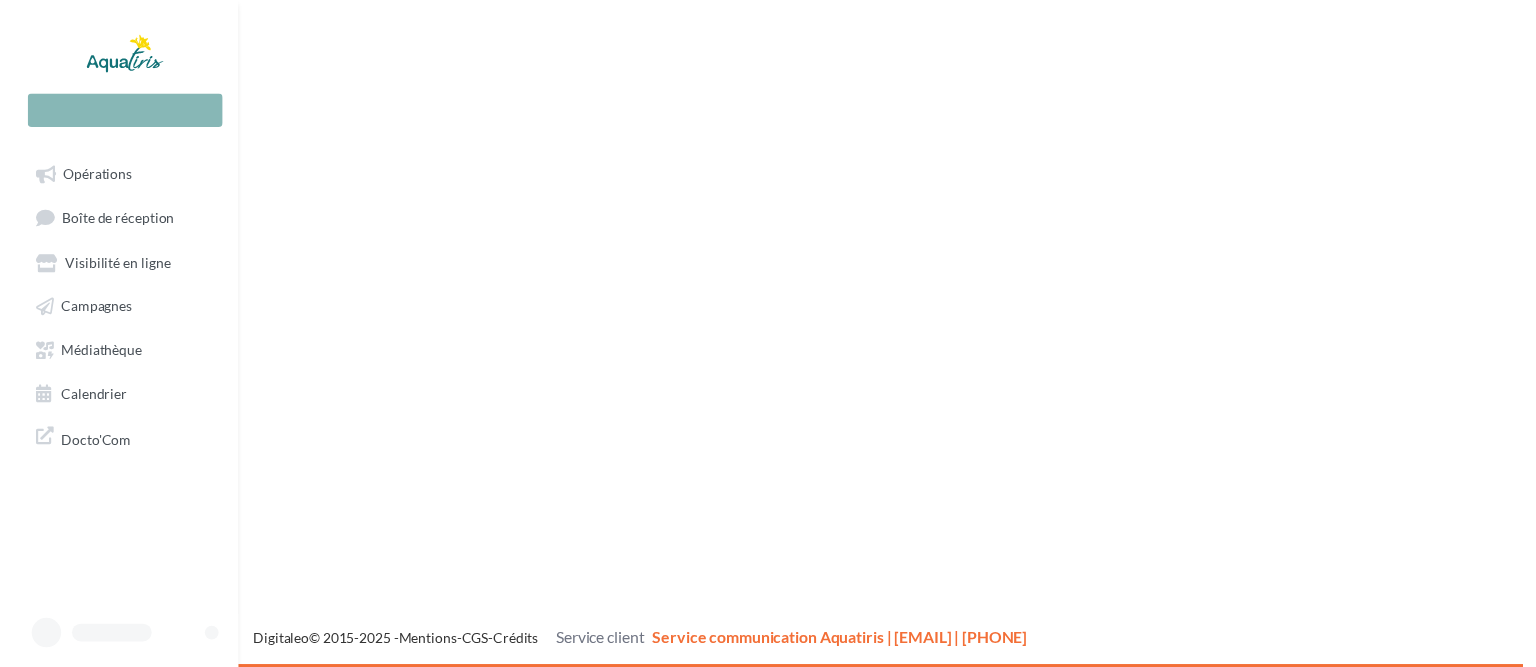 scroll, scrollTop: 0, scrollLeft: 0, axis: both 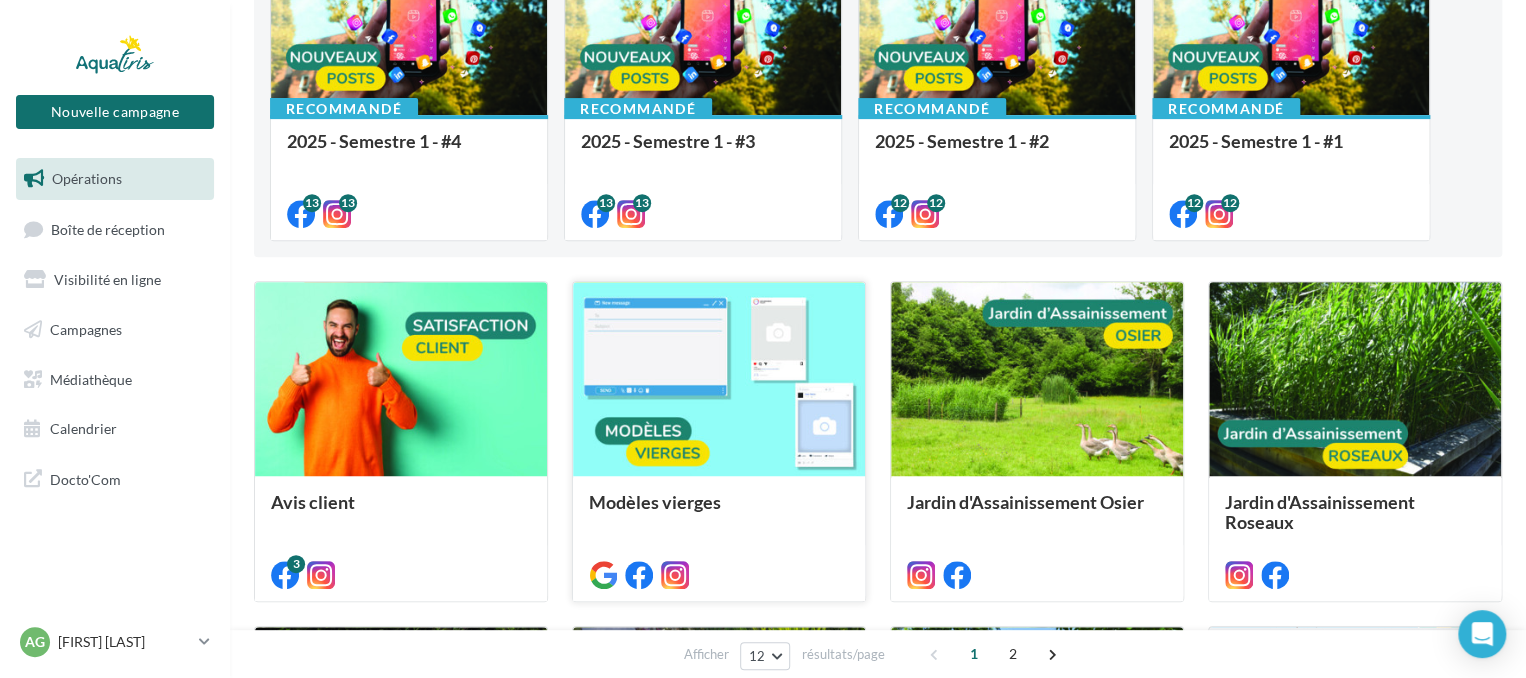 click at bounding box center (401, 380) 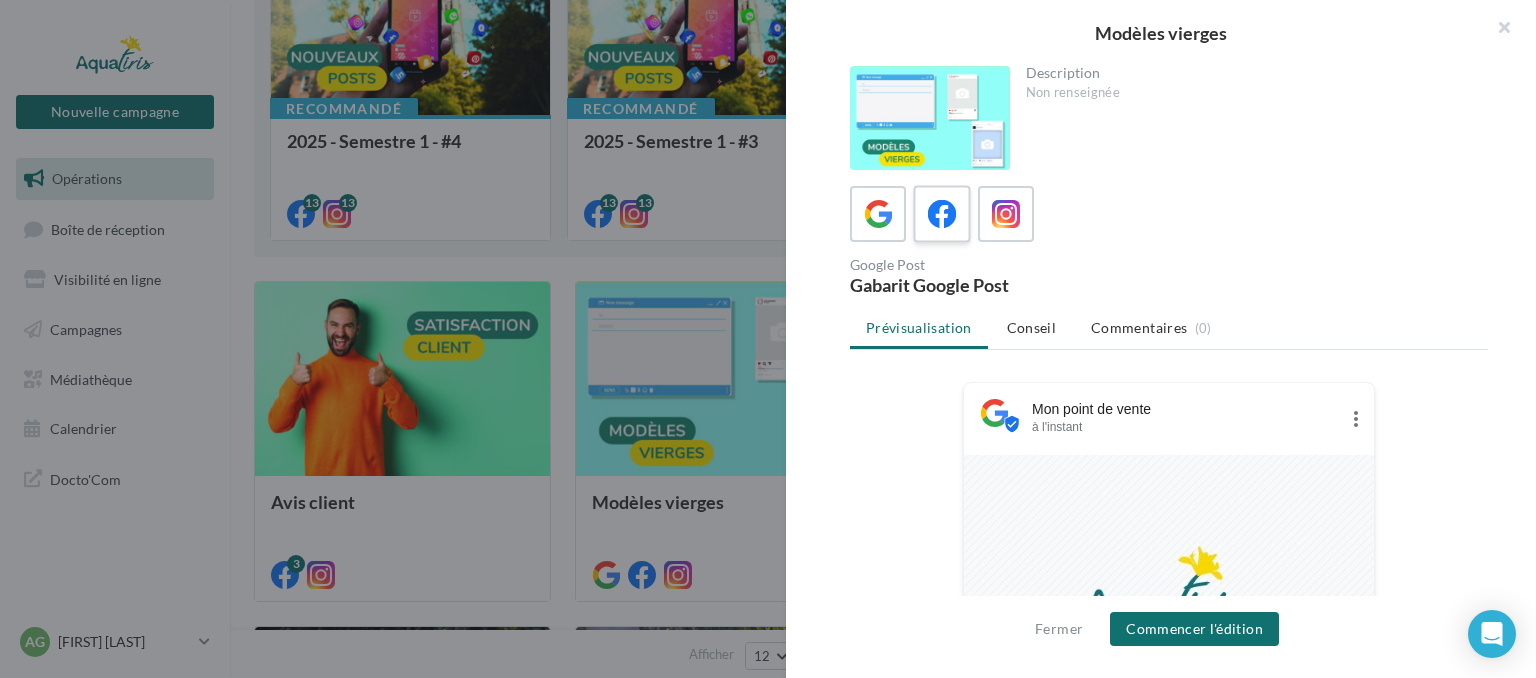 click at bounding box center [942, 214] 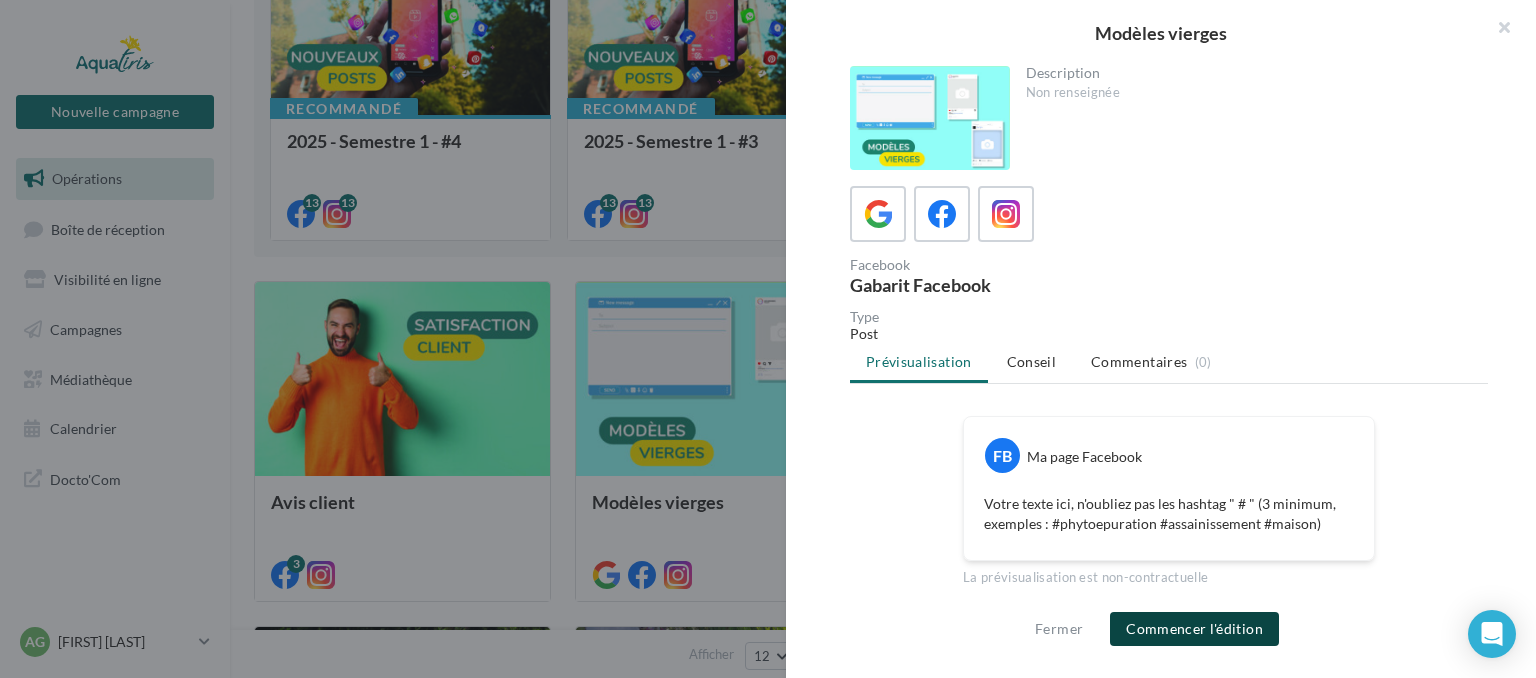 click on "Commencer l'édition" at bounding box center [1194, 629] 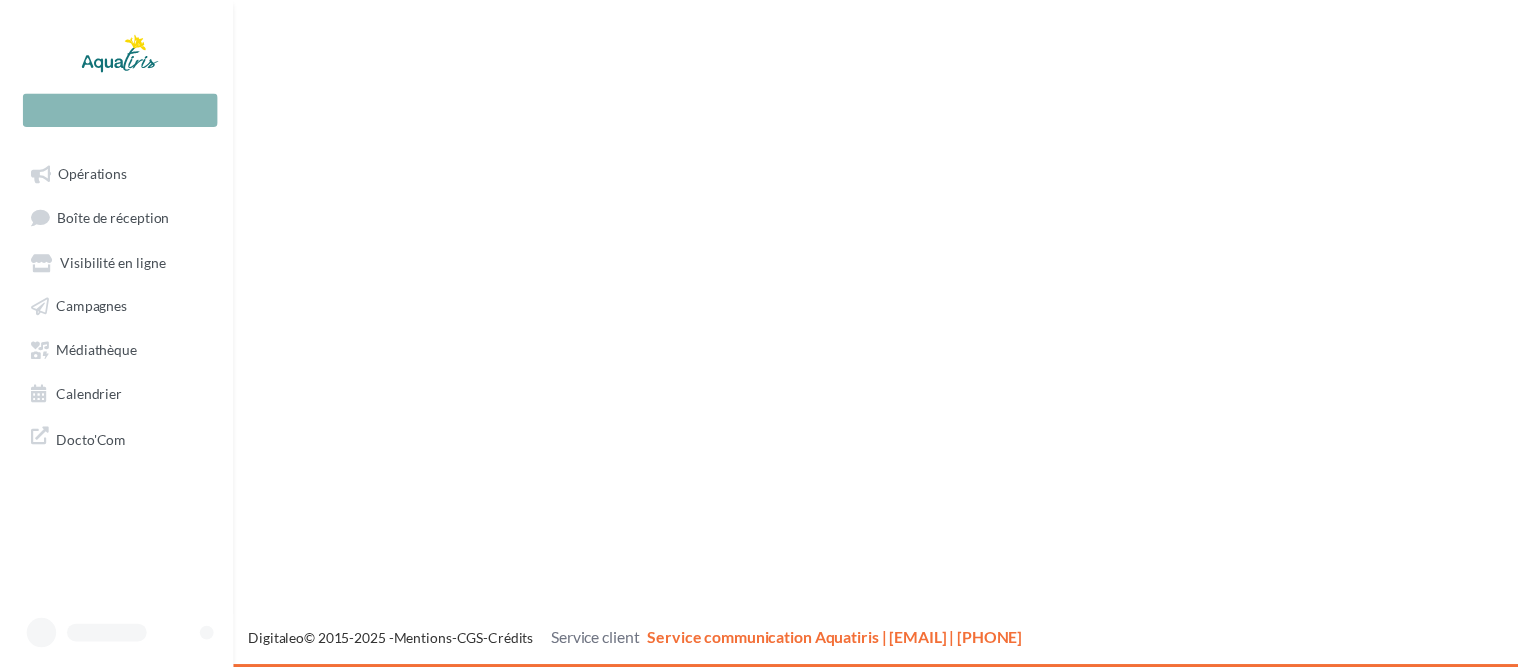 scroll, scrollTop: 0, scrollLeft: 0, axis: both 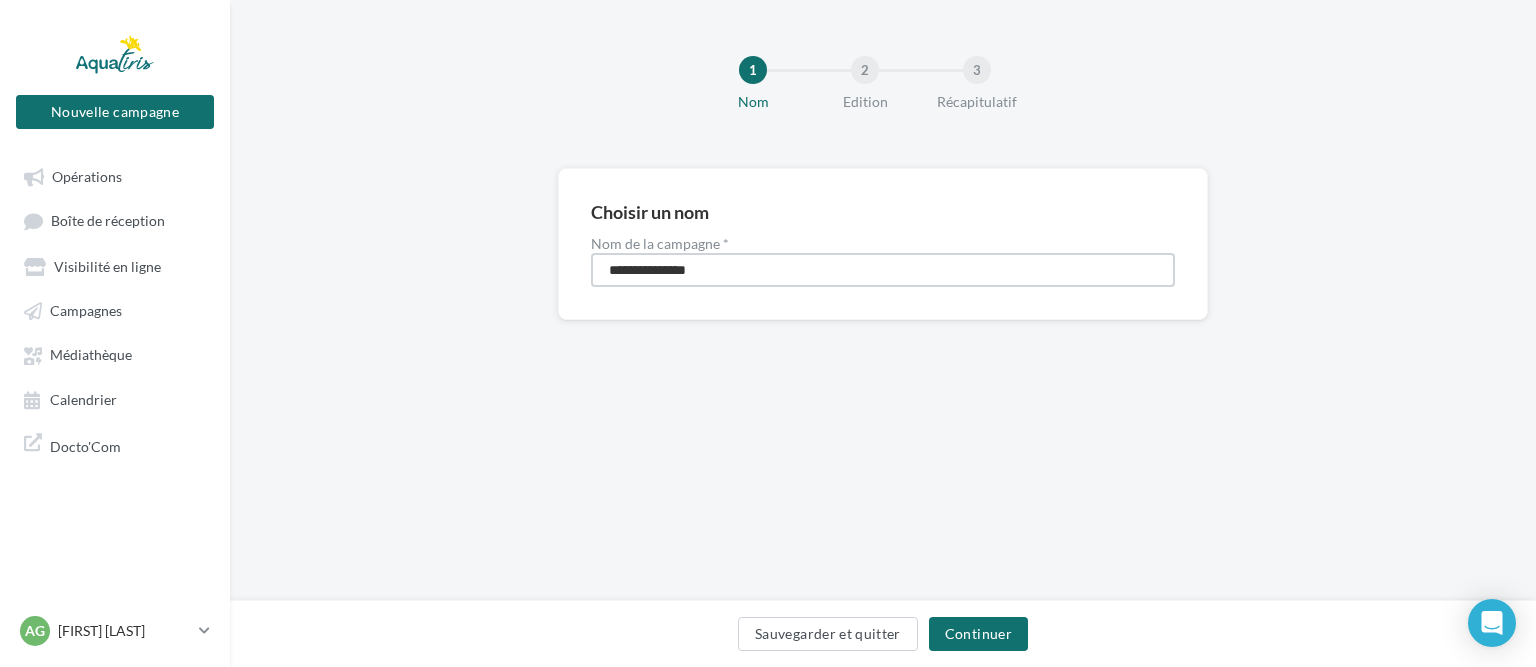 click on "**********" at bounding box center (883, 270) 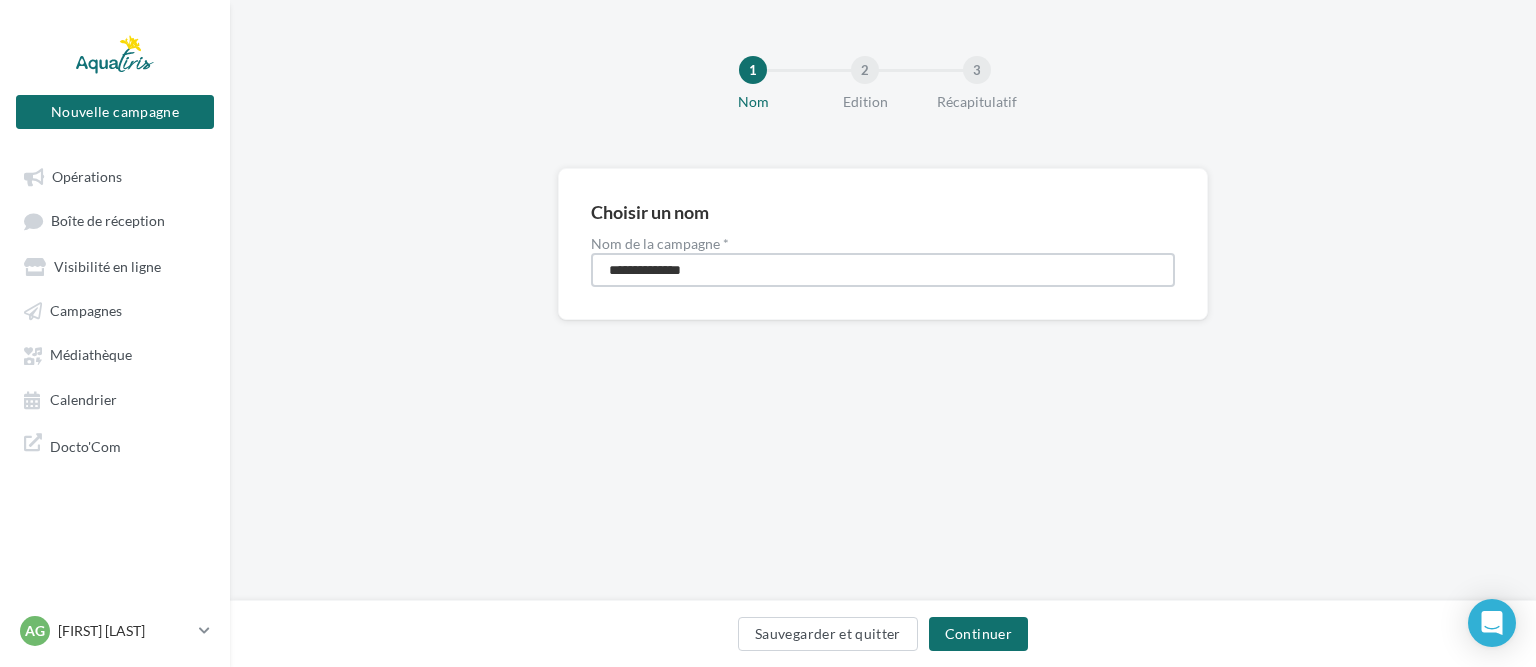 click on "**********" at bounding box center [883, 270] 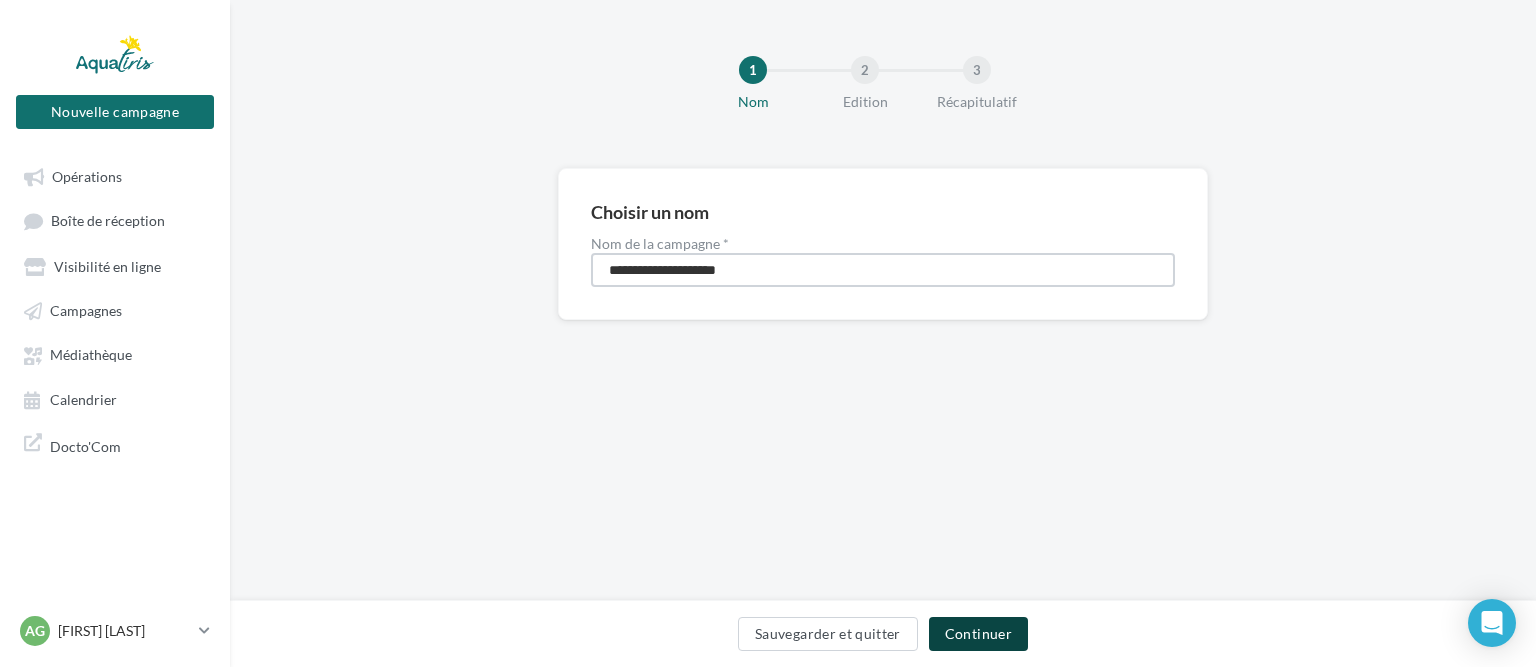 type on "**********" 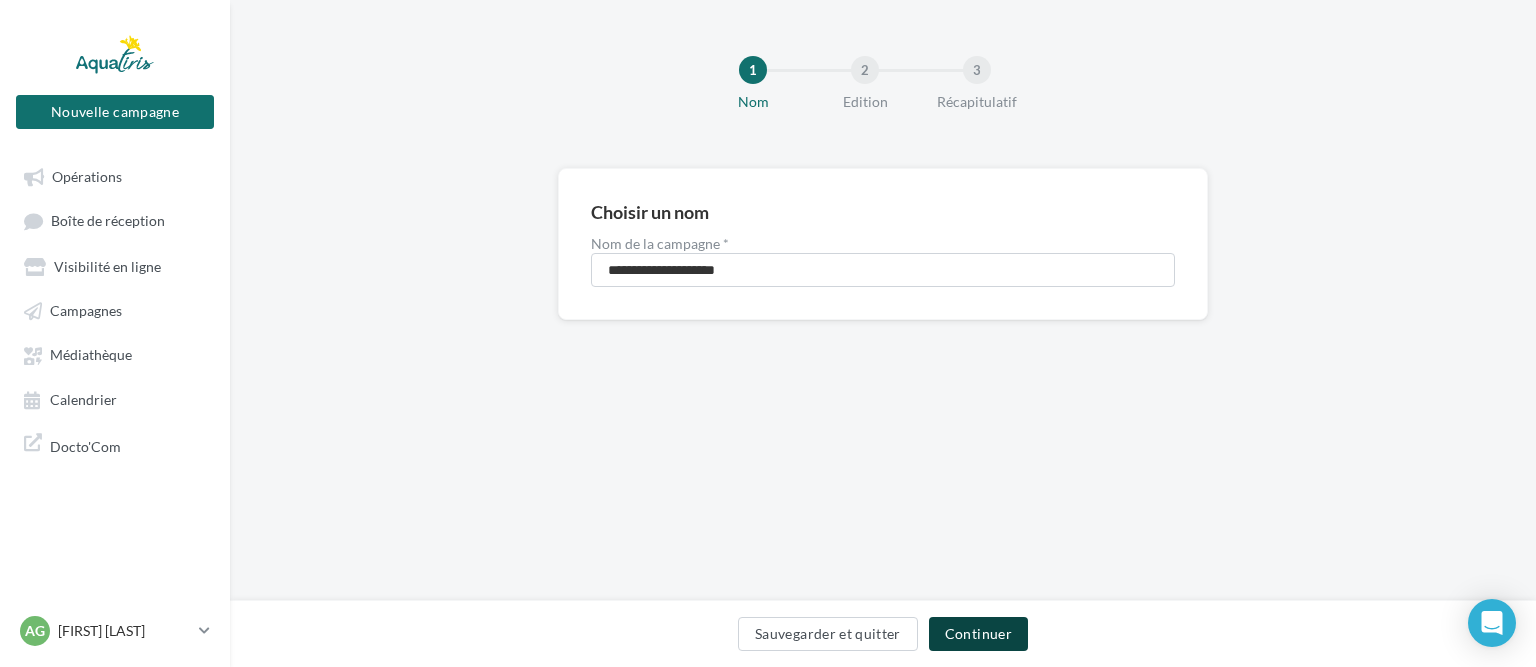 click on "Continuer" at bounding box center (978, 634) 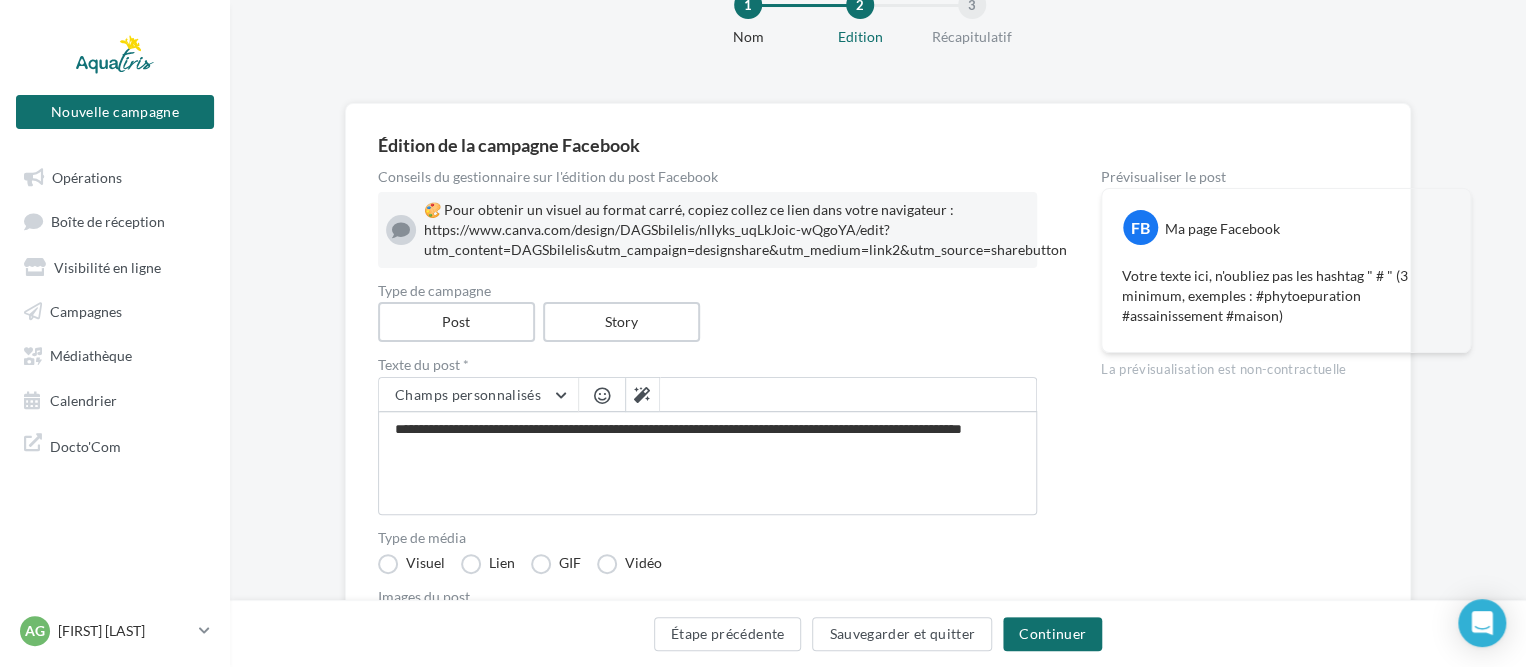scroll, scrollTop: 100, scrollLeft: 0, axis: vertical 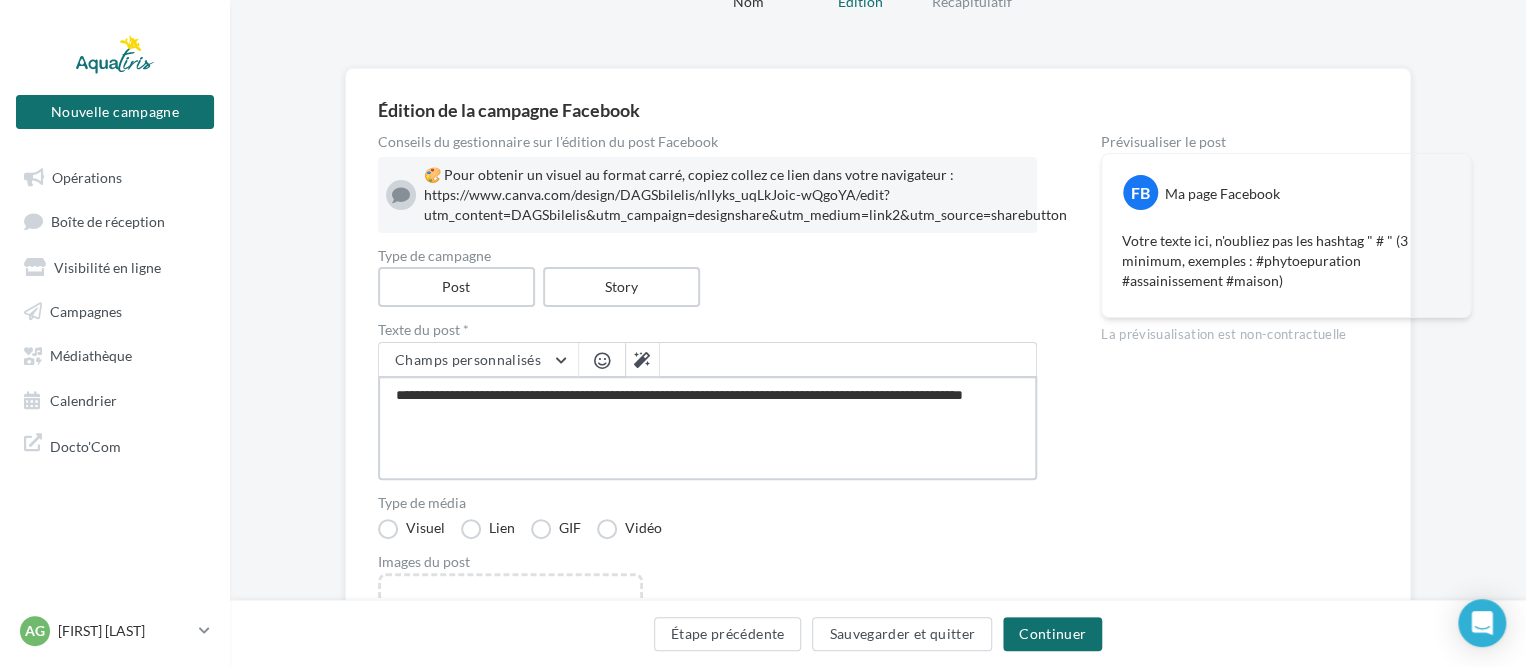 drag, startPoint x: 556, startPoint y: 418, endPoint x: 368, endPoint y: 395, distance: 189.40169 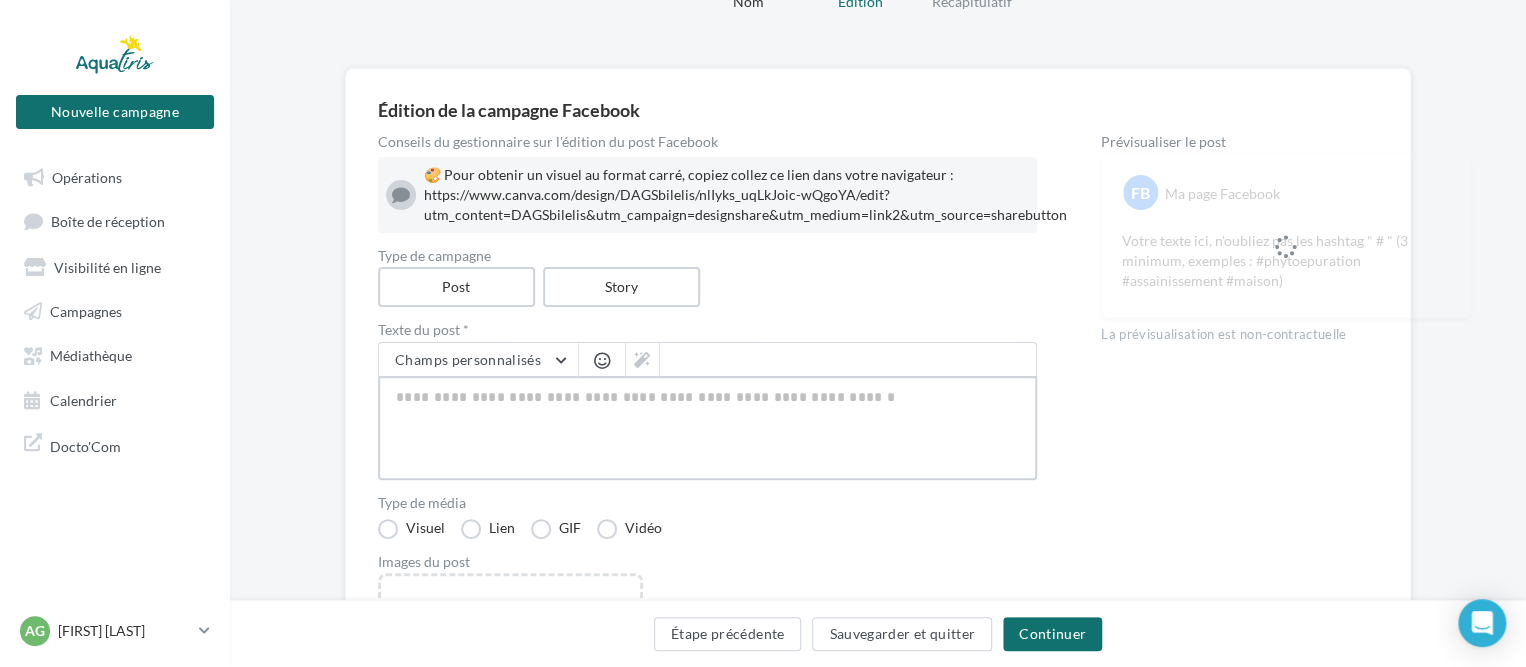 paste on "**********" 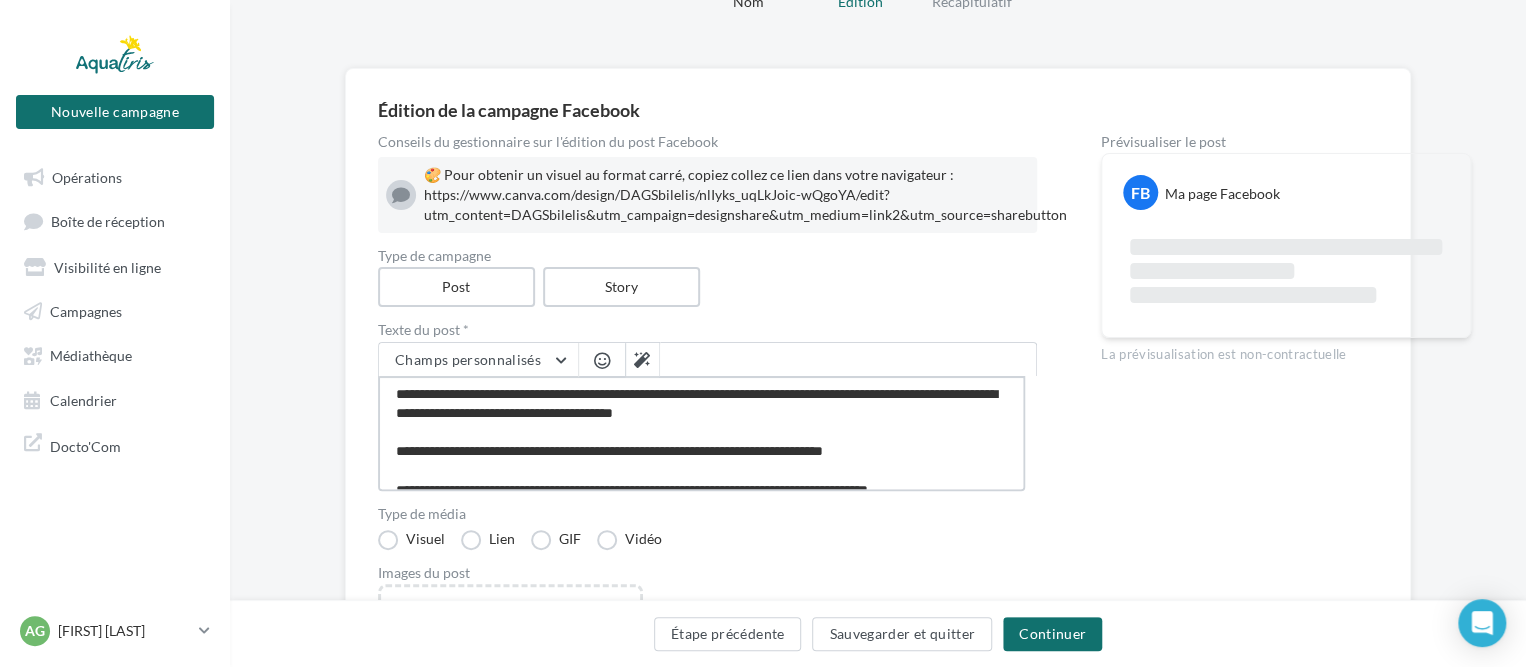 scroll, scrollTop: 0, scrollLeft: 0, axis: both 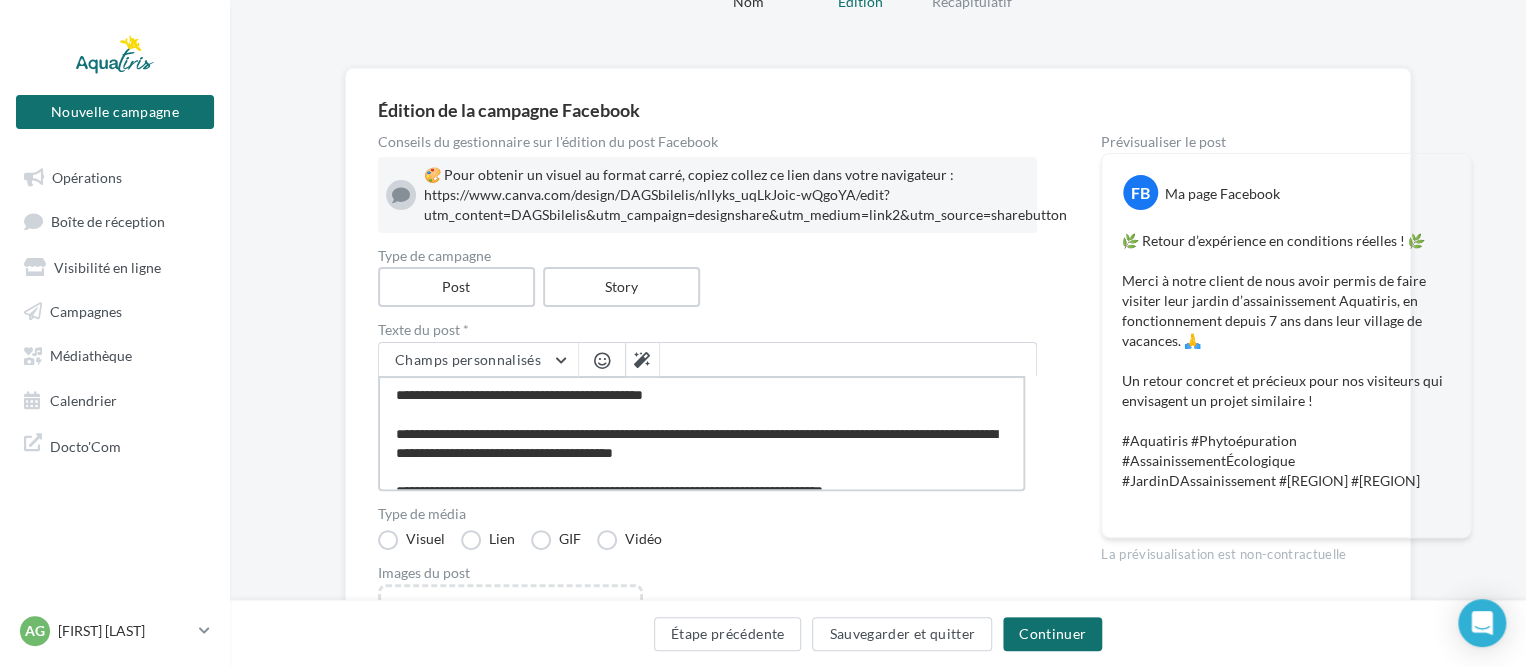 click on "**********" at bounding box center [701, 433] 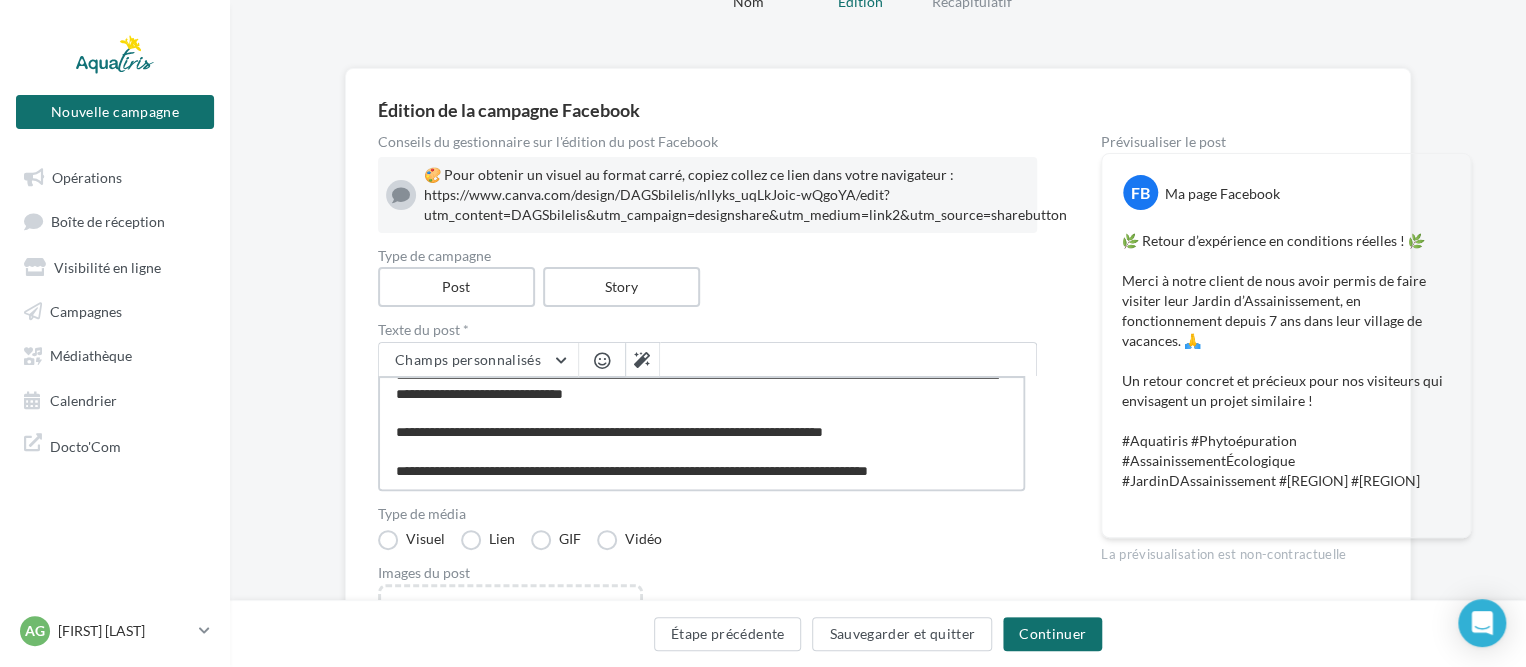 scroll, scrollTop: 115, scrollLeft: 0, axis: vertical 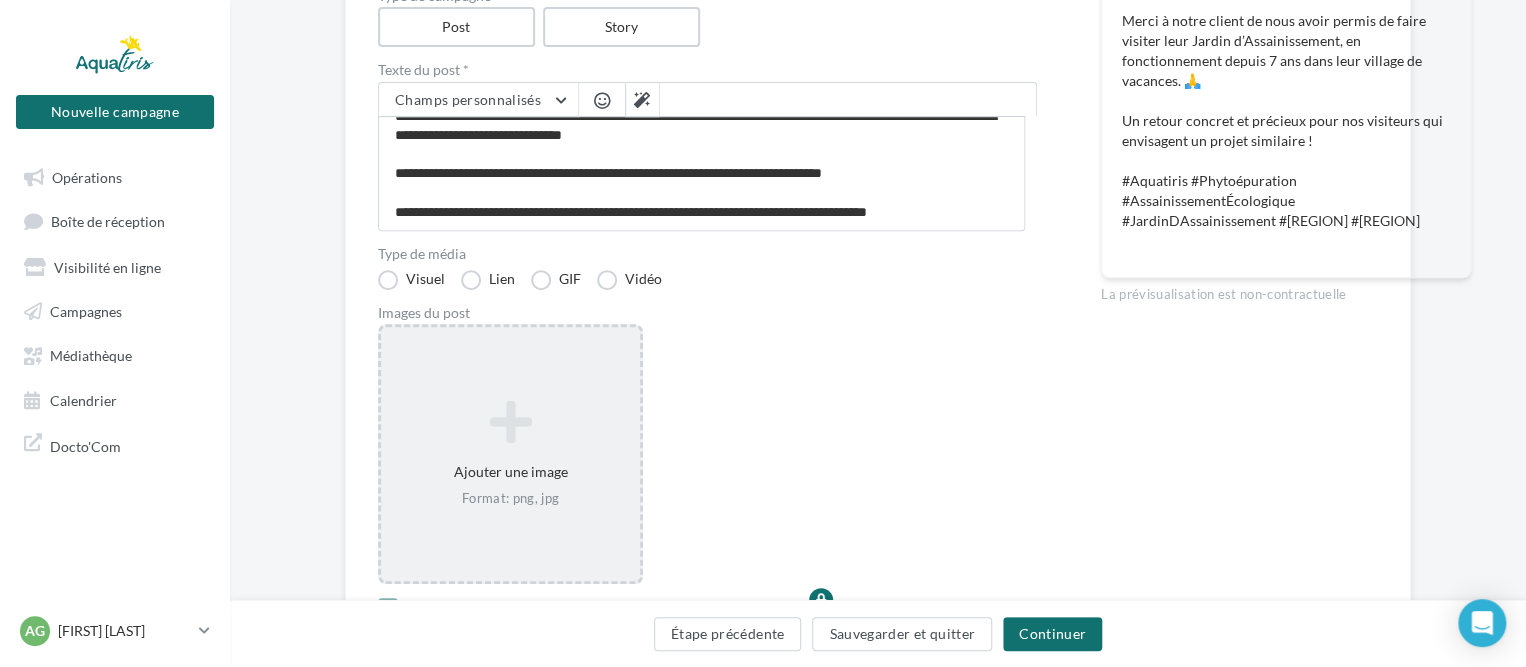 click at bounding box center [510, 422] 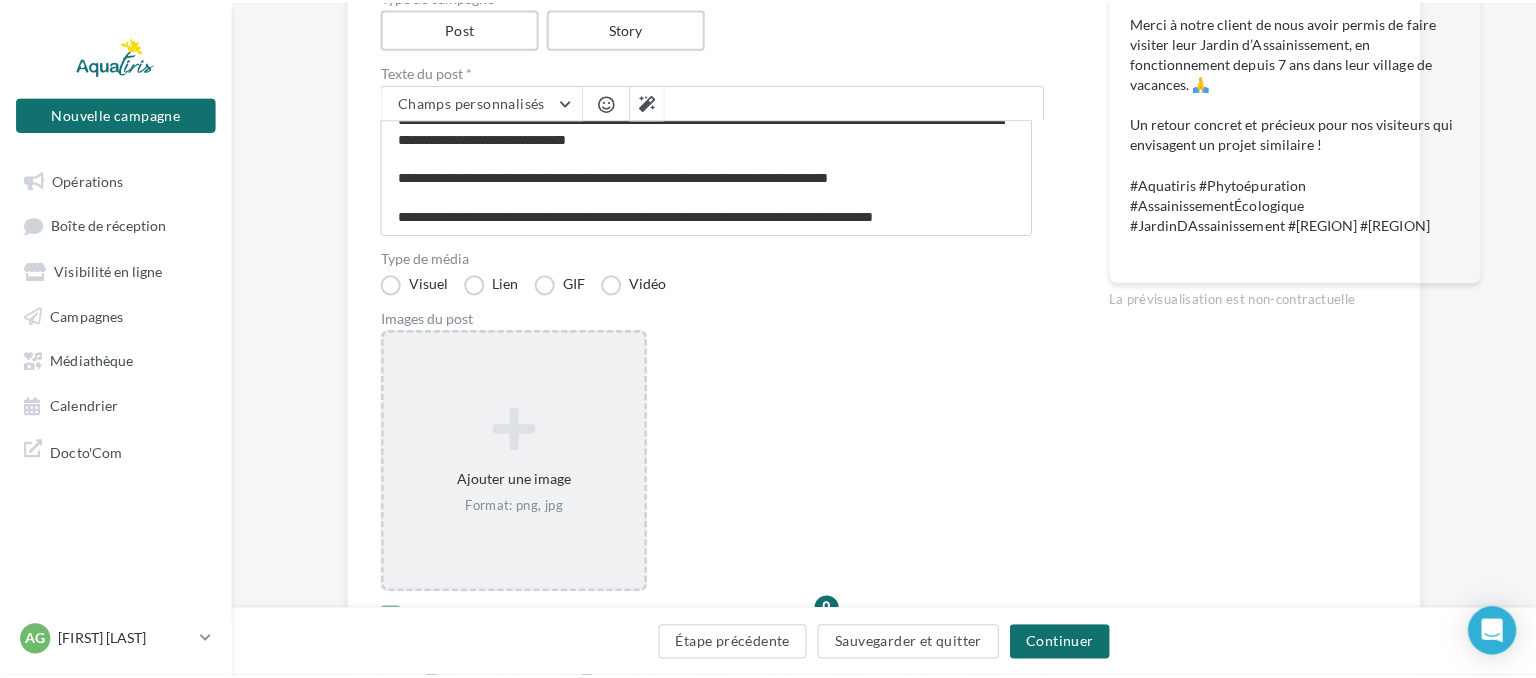 scroll, scrollTop: 114, scrollLeft: 0, axis: vertical 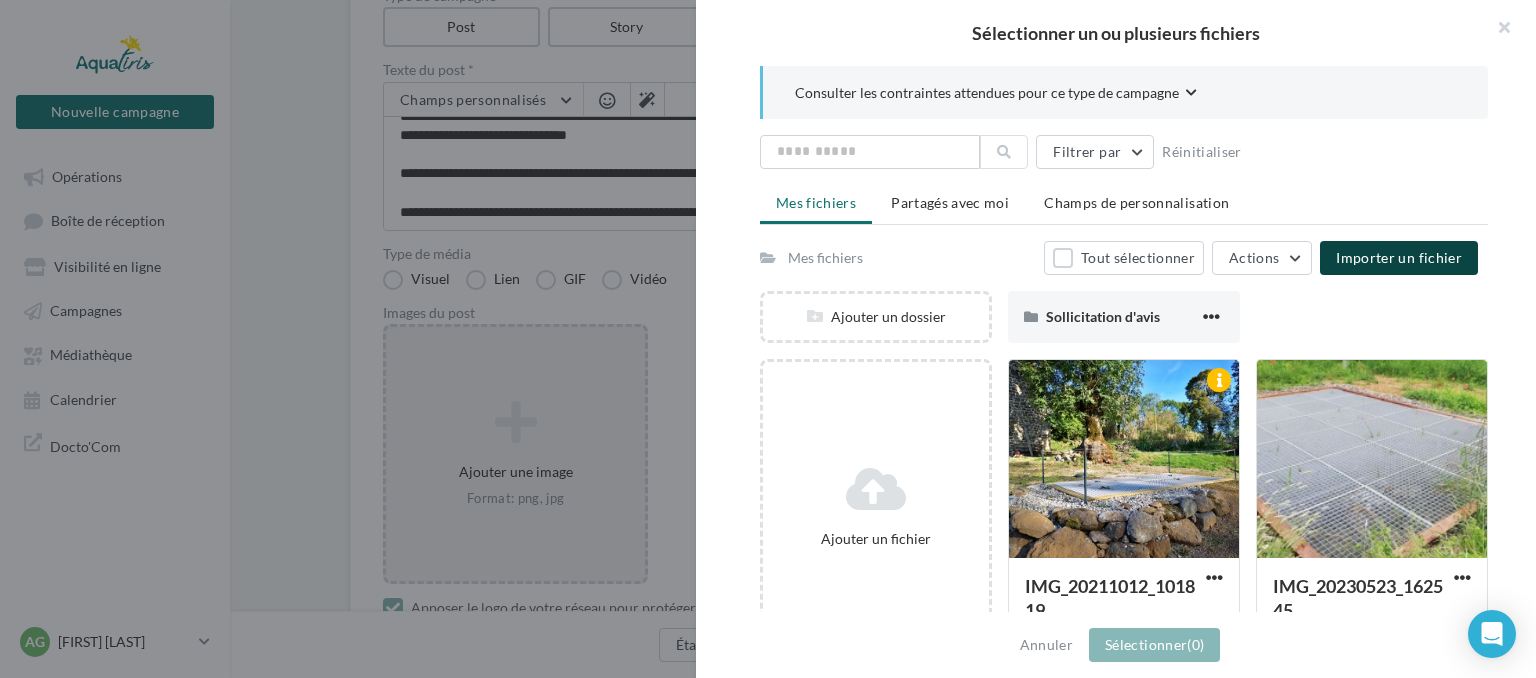 click on "Importer un fichier" at bounding box center (1399, 257) 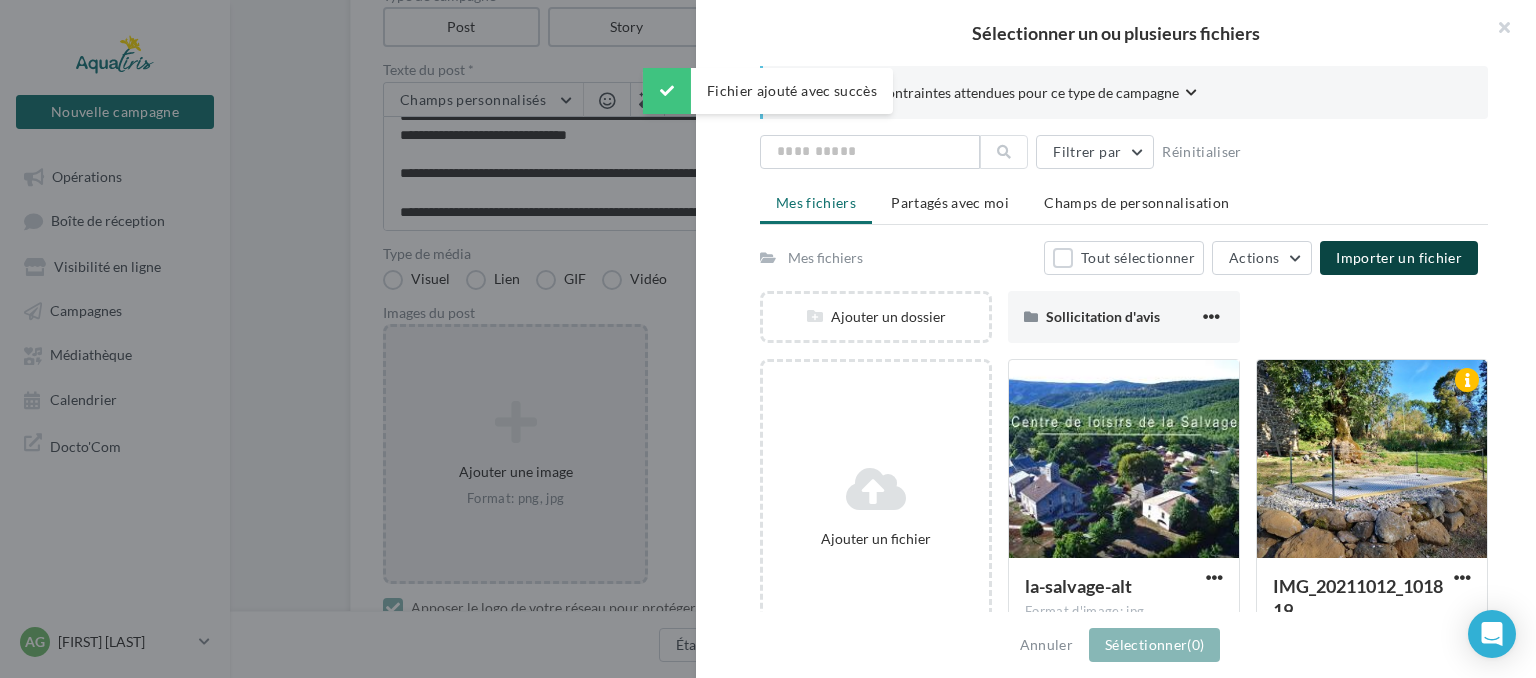 click on "Importer un fichier" at bounding box center [1399, 257] 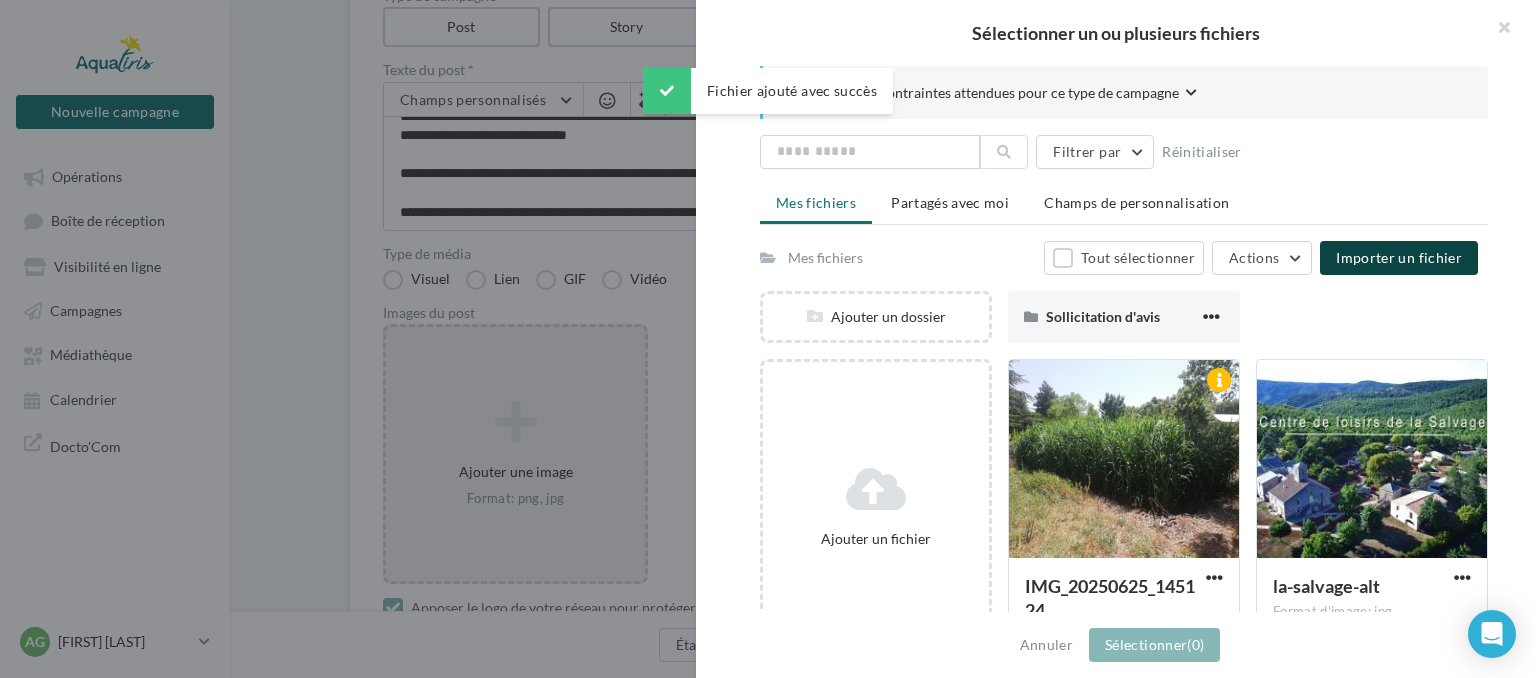 click on "Importer un fichier" at bounding box center (1399, 257) 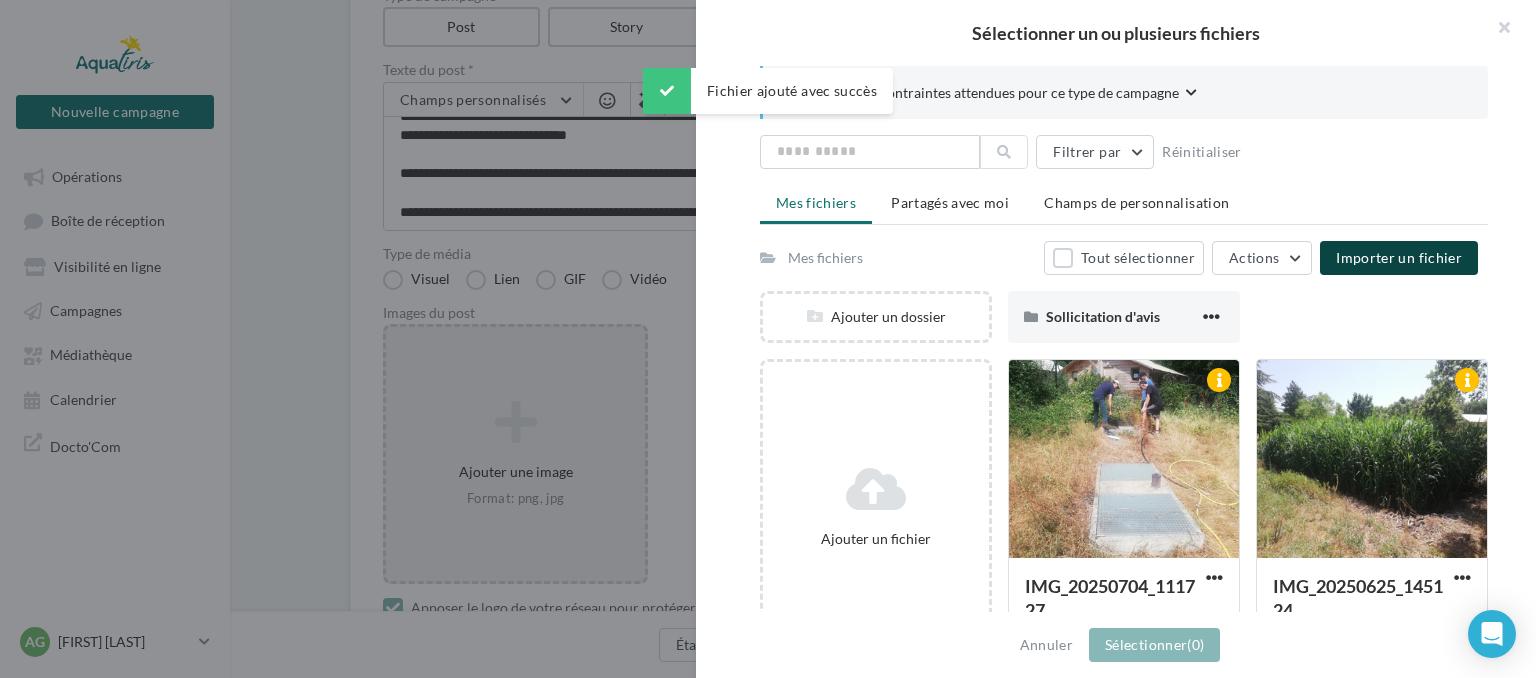 click on "Importer un fichier" at bounding box center [1399, 257] 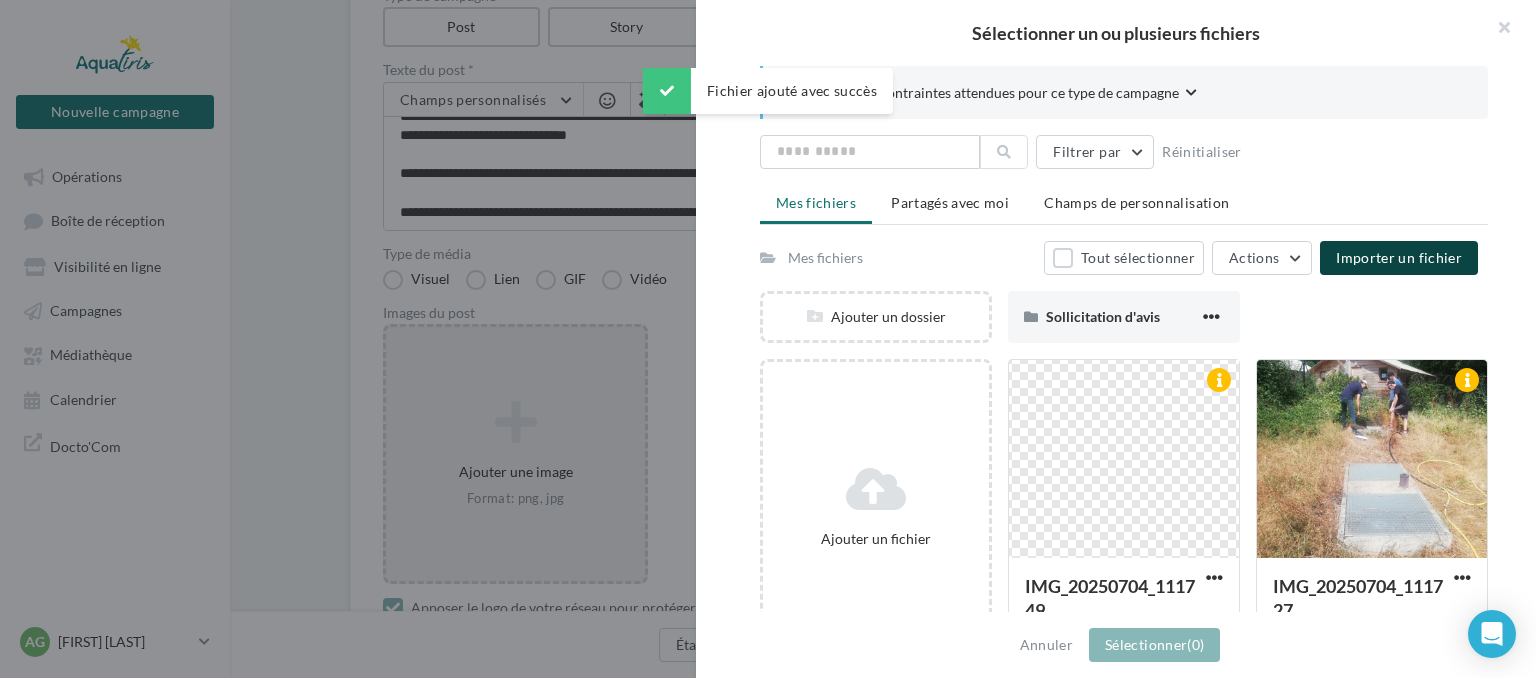 click on "Importer un fichier" at bounding box center [1399, 258] 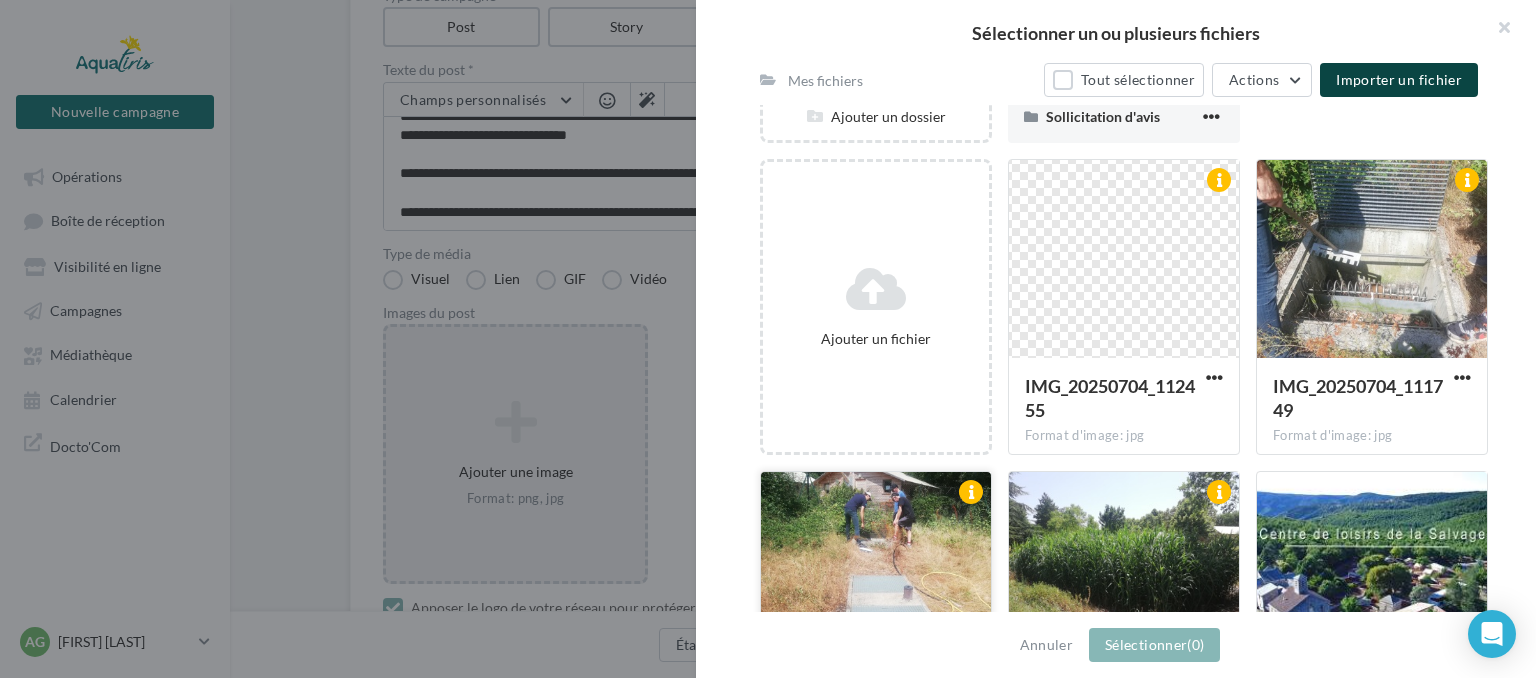 scroll, scrollTop: 100, scrollLeft: 0, axis: vertical 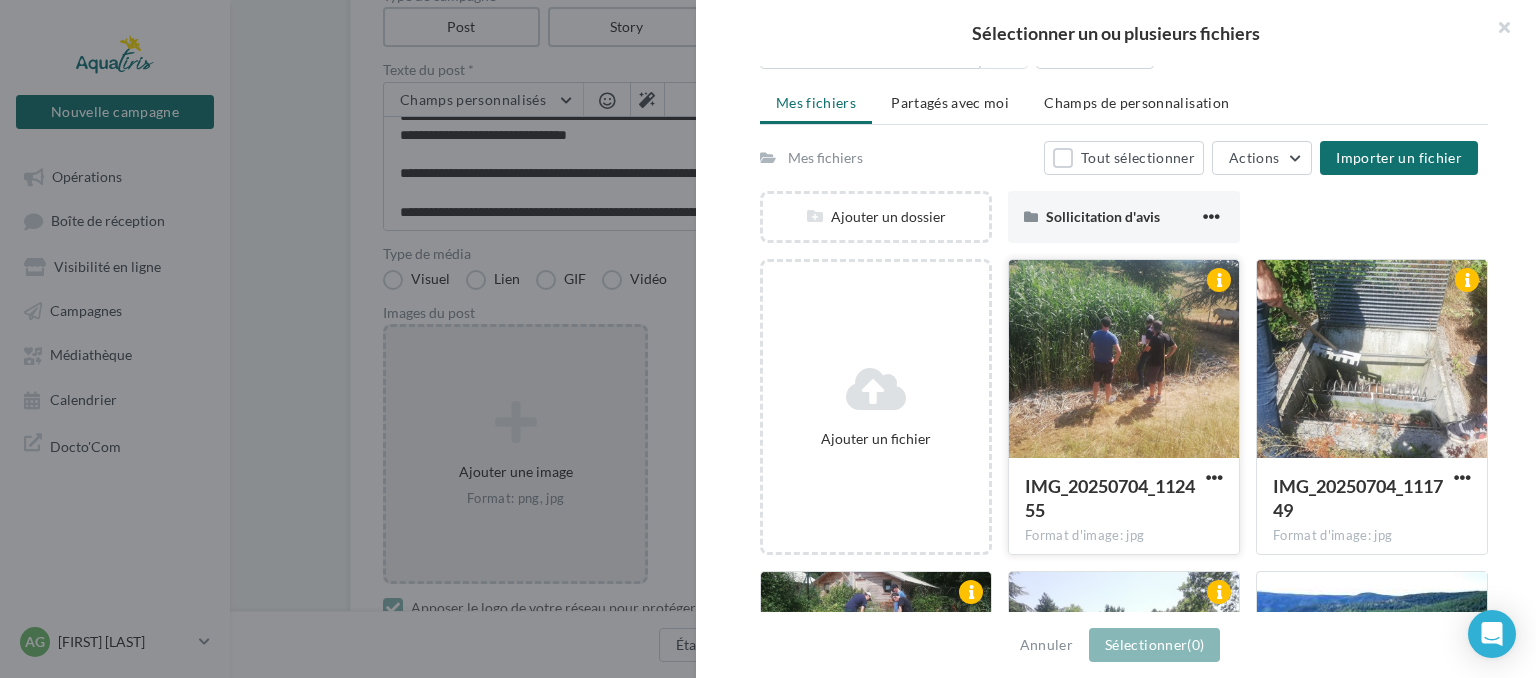 click at bounding box center [1124, 360] 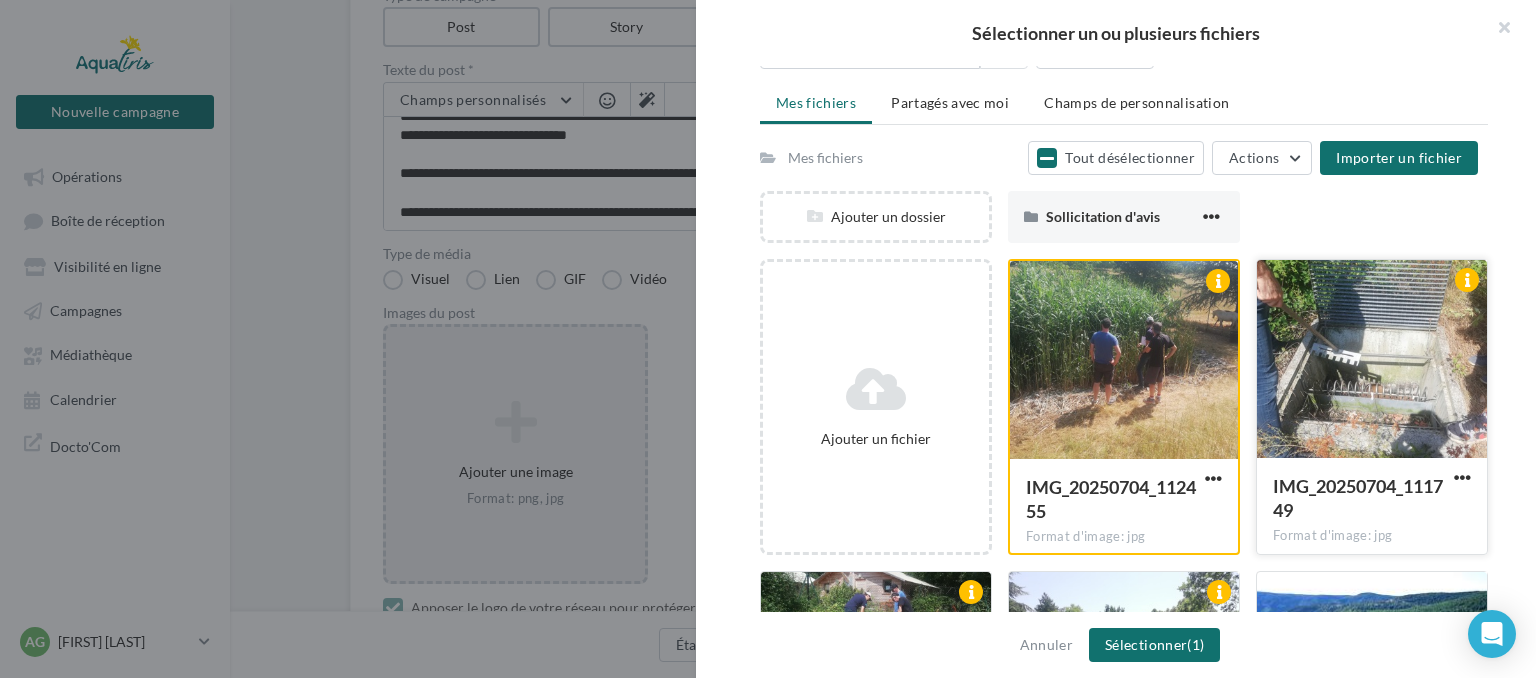 click at bounding box center (1124, 361) 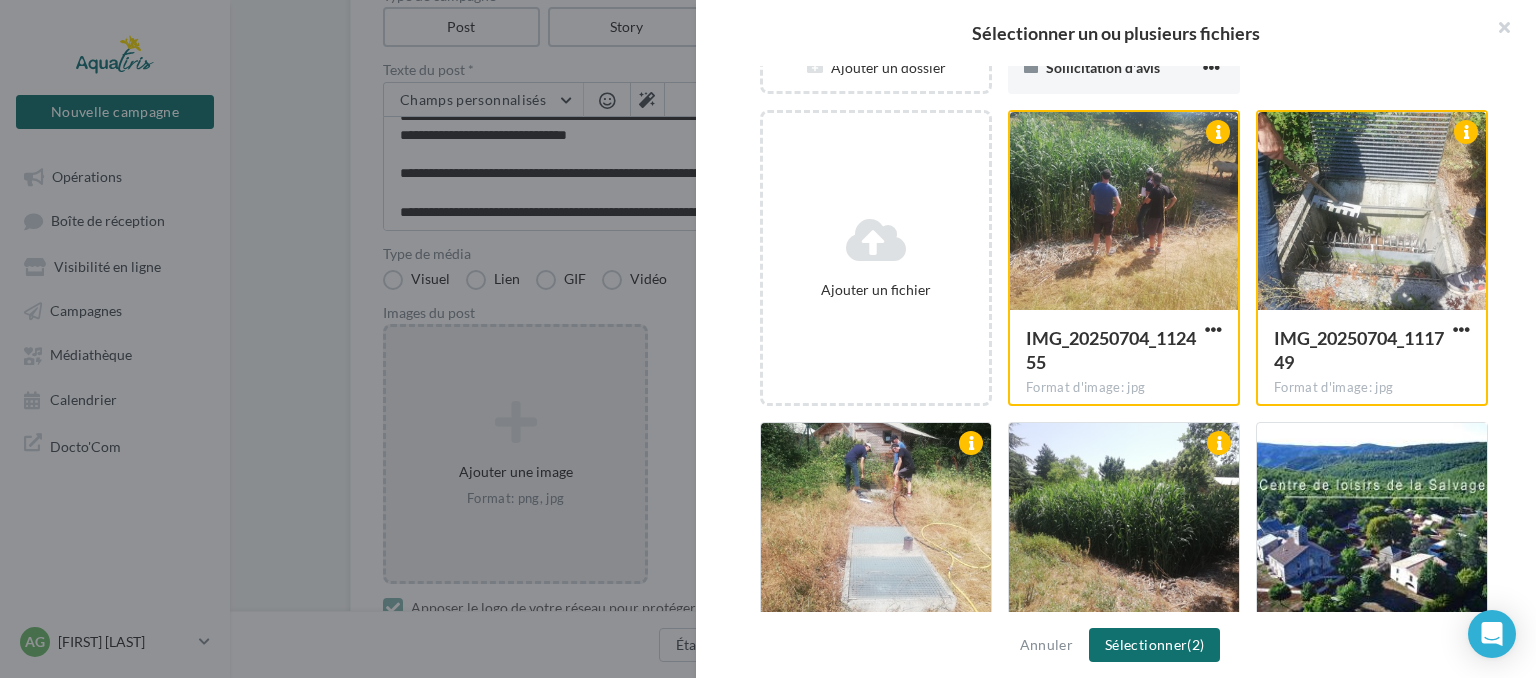scroll, scrollTop: 300, scrollLeft: 0, axis: vertical 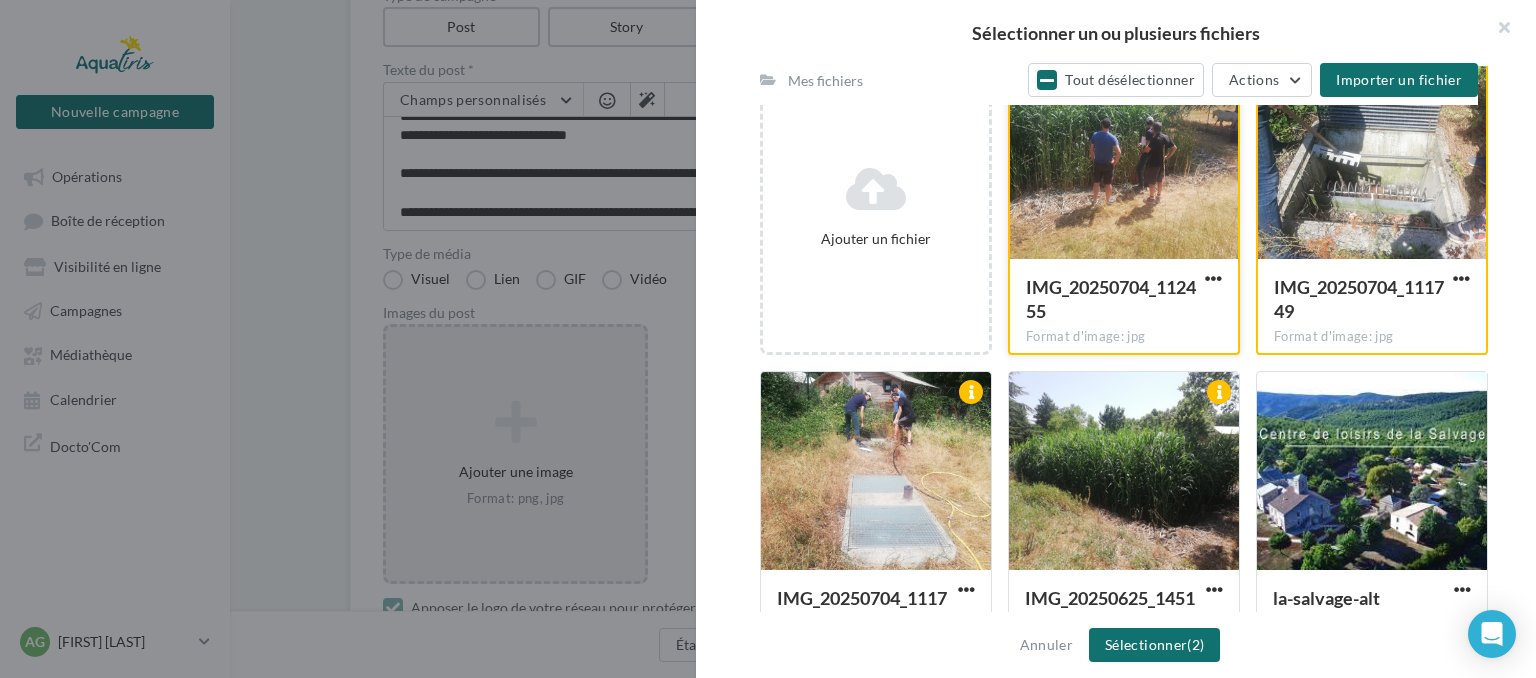 click at bounding box center (1124, 161) 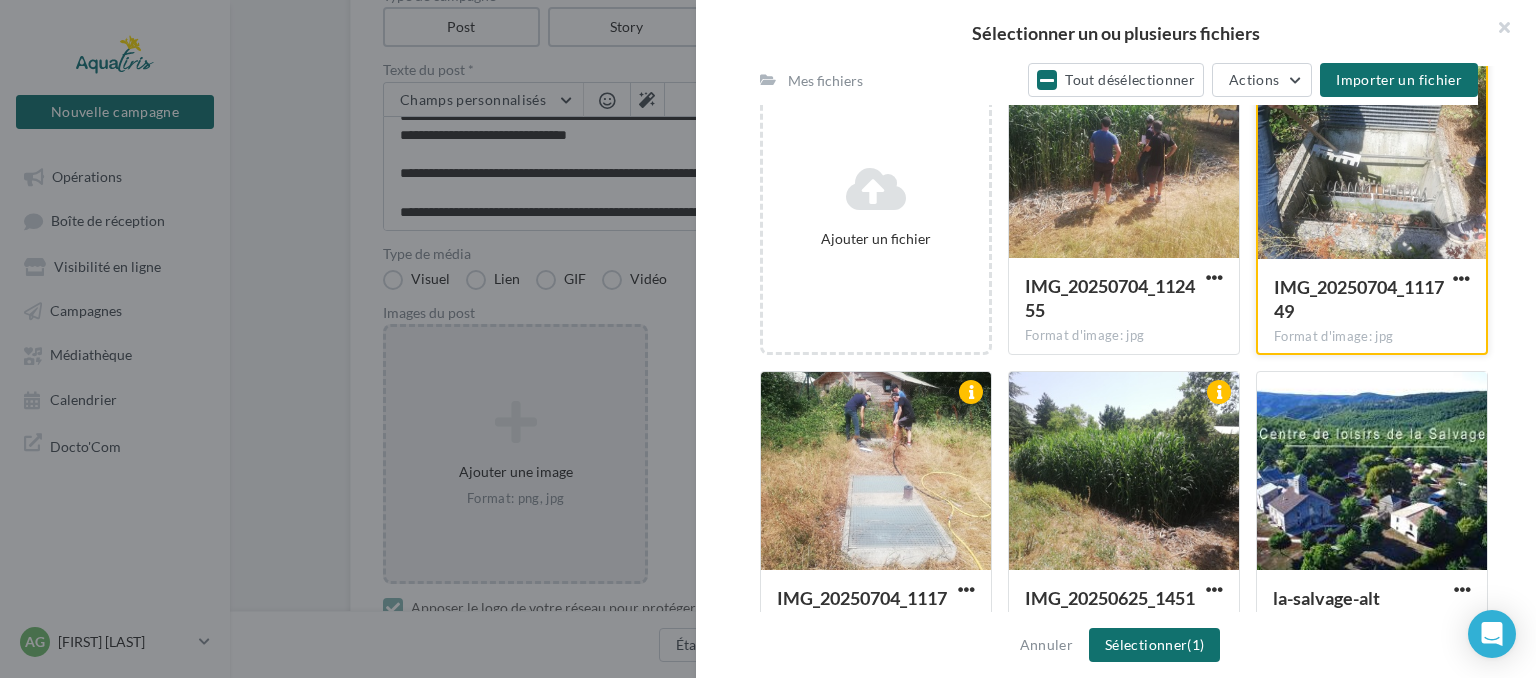 click at bounding box center [1372, 161] 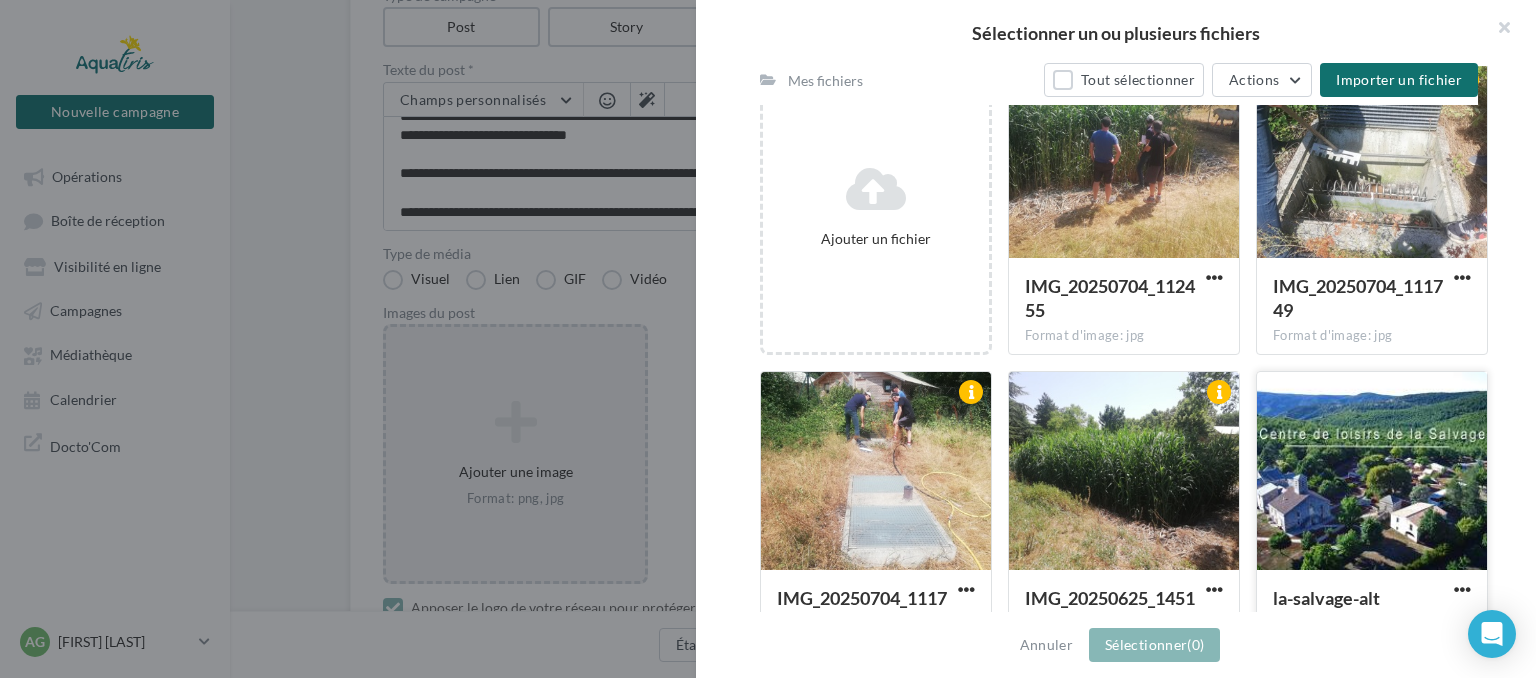 click at bounding box center [1124, 160] 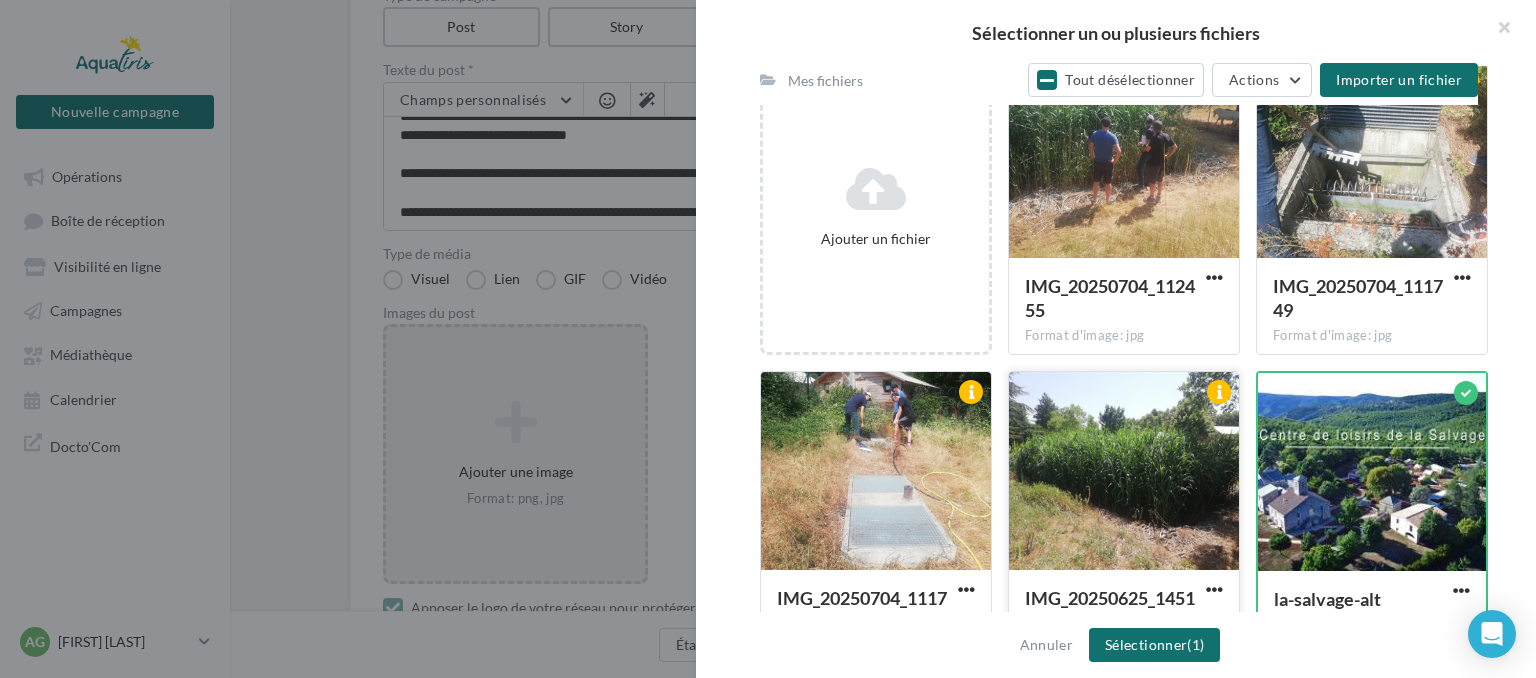 click at bounding box center (1124, 160) 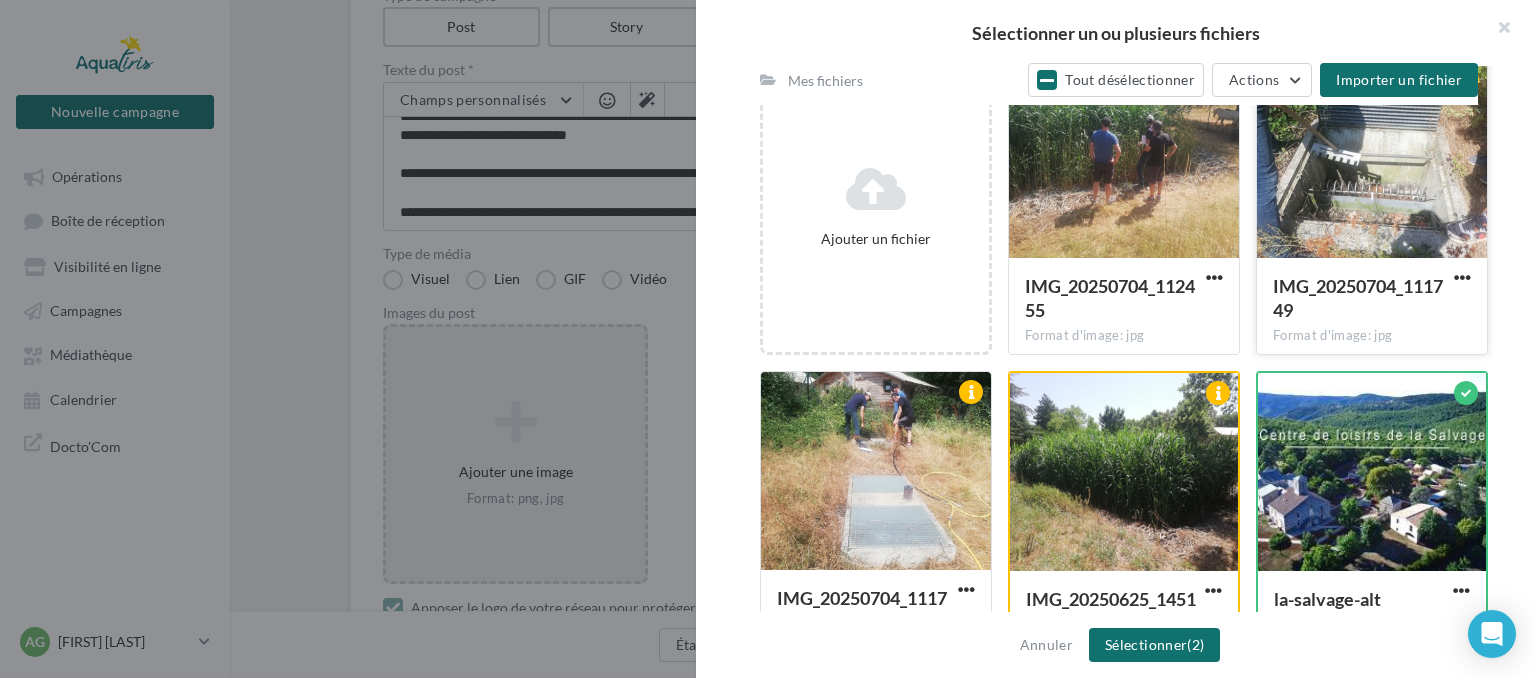 click at bounding box center [1124, 160] 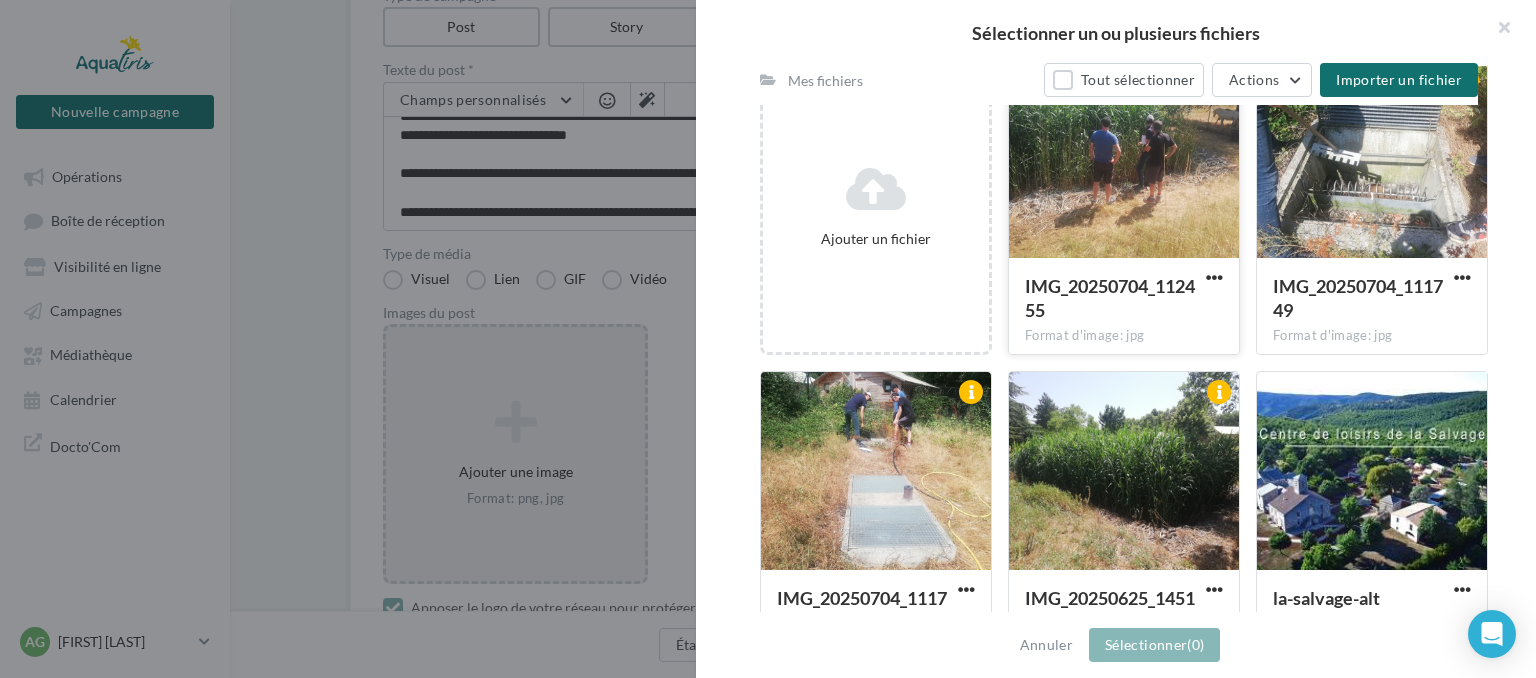 click at bounding box center (1124, 160) 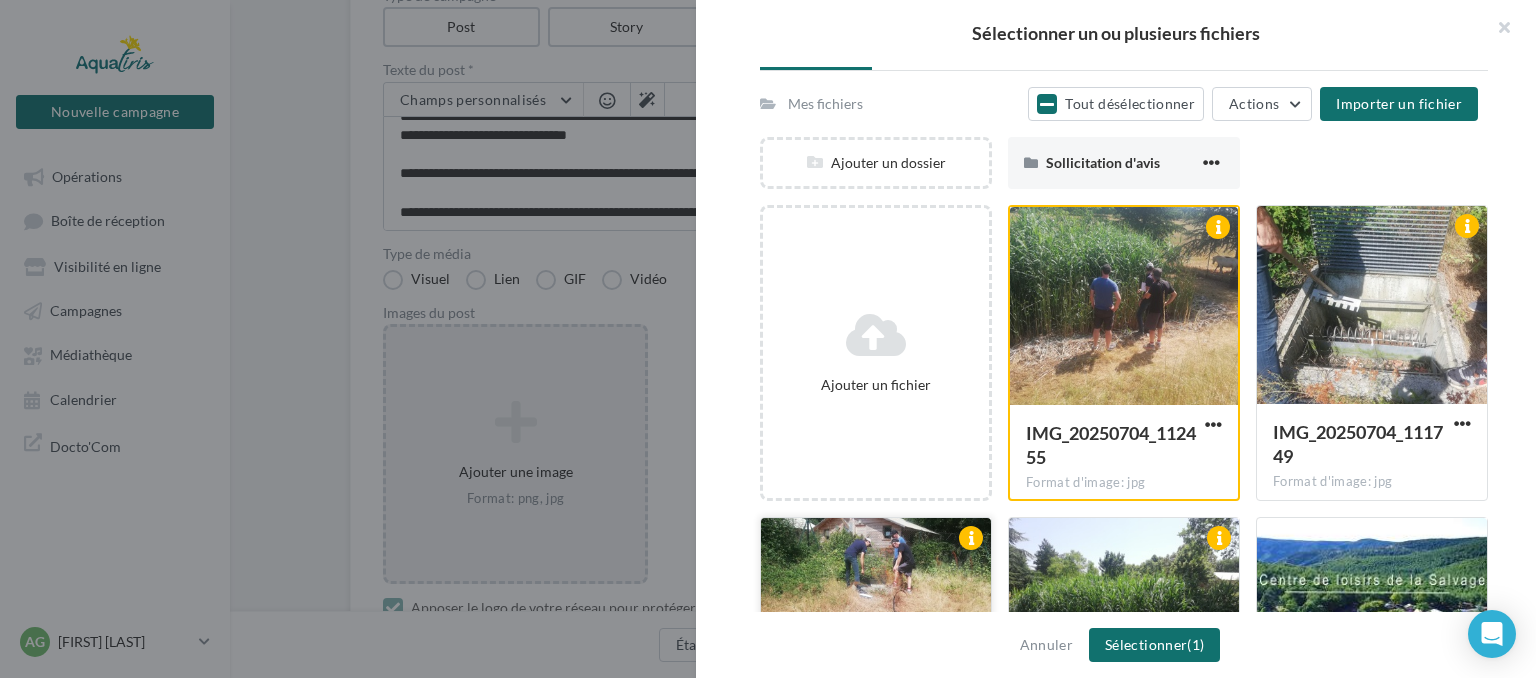 scroll, scrollTop: 200, scrollLeft: 0, axis: vertical 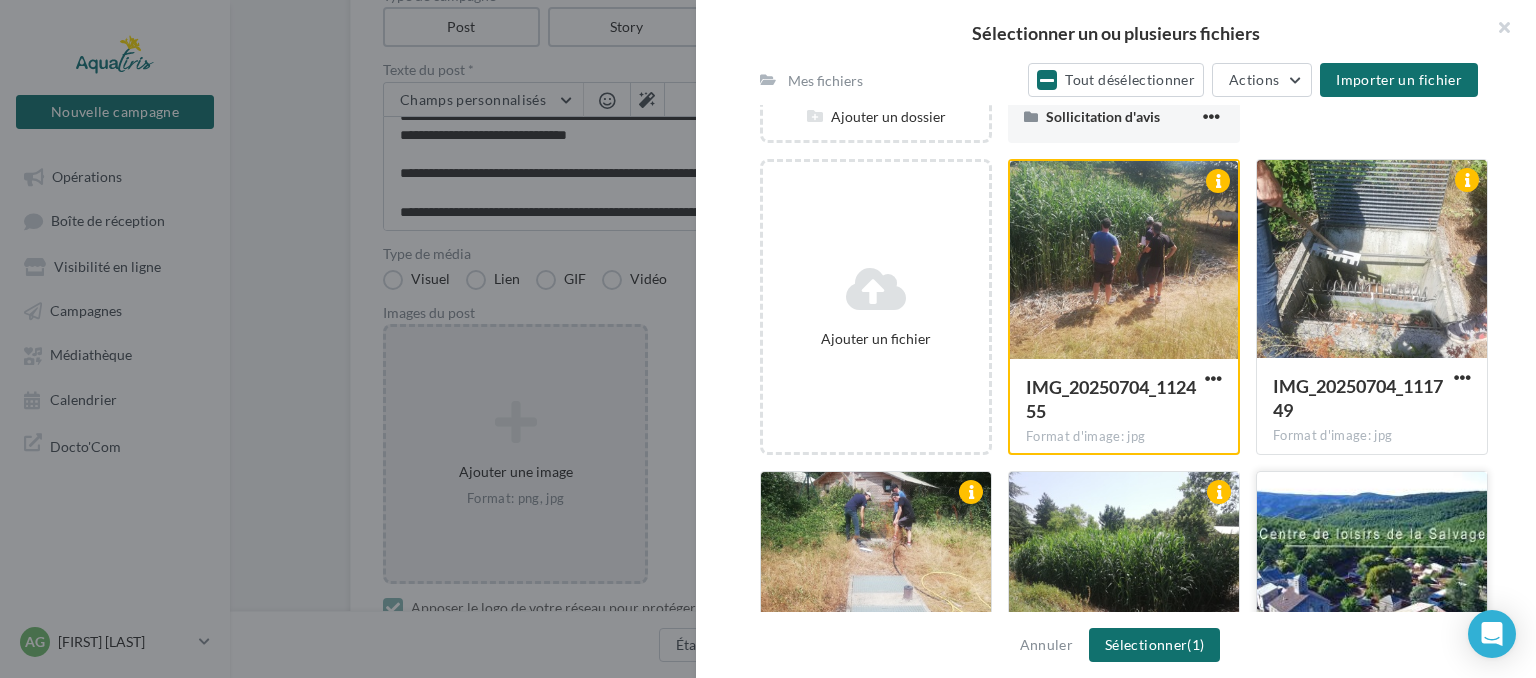 click at bounding box center (1124, 261) 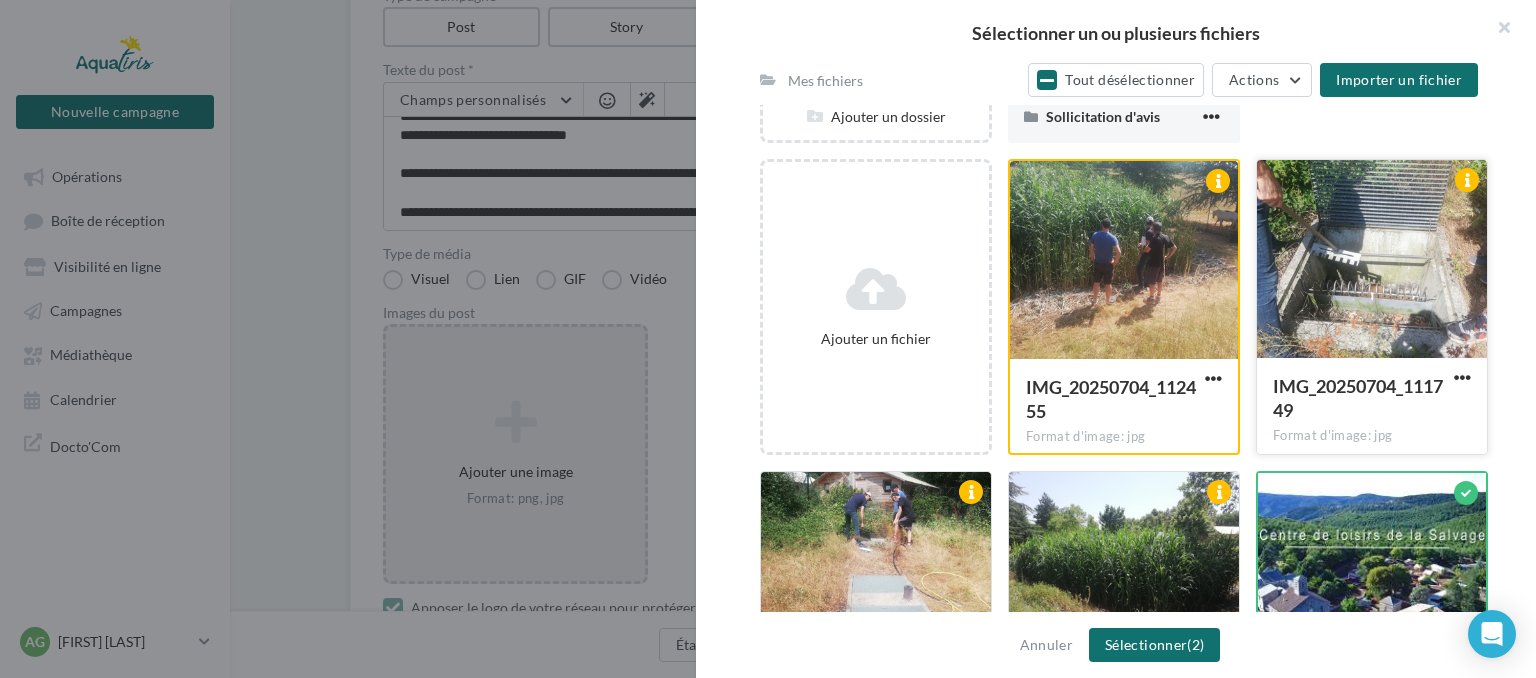 click at bounding box center (1124, 261) 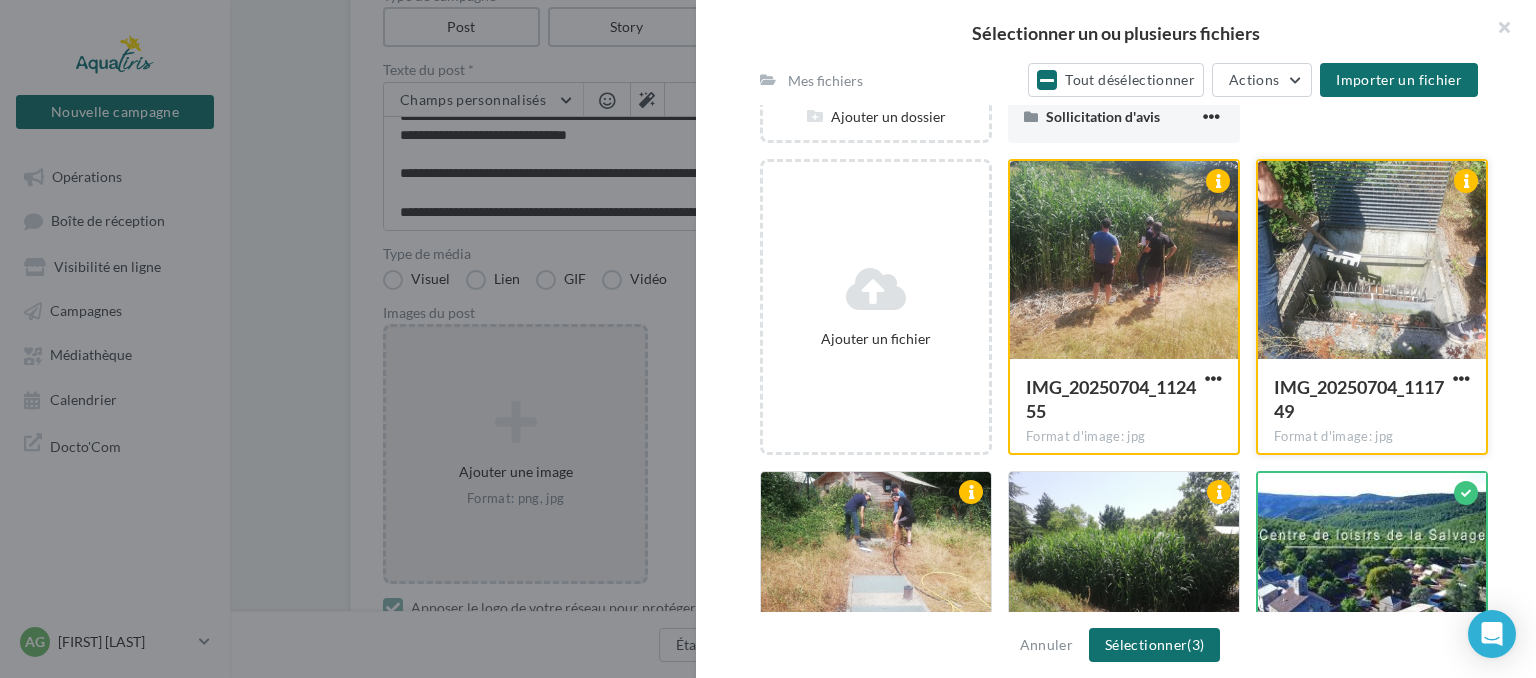 click at bounding box center [1124, 261] 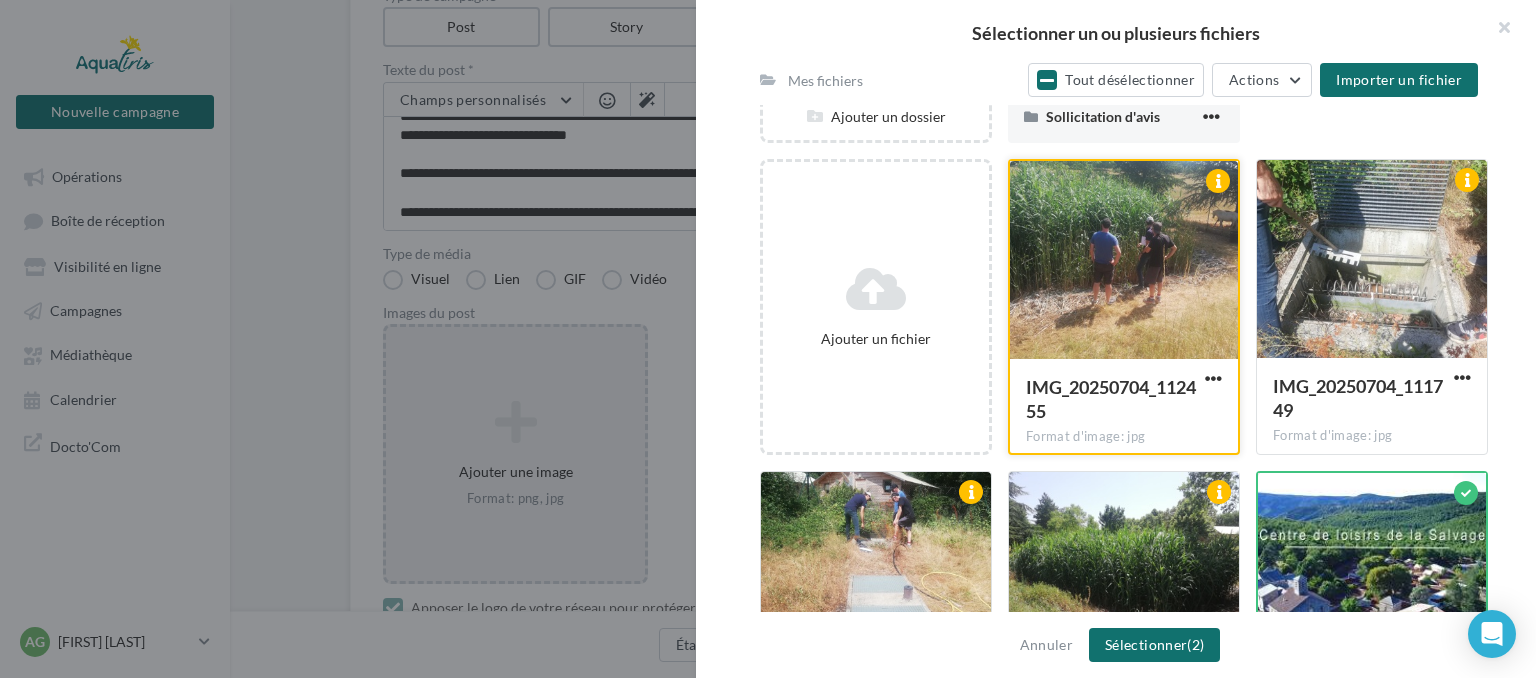 click at bounding box center [1124, 261] 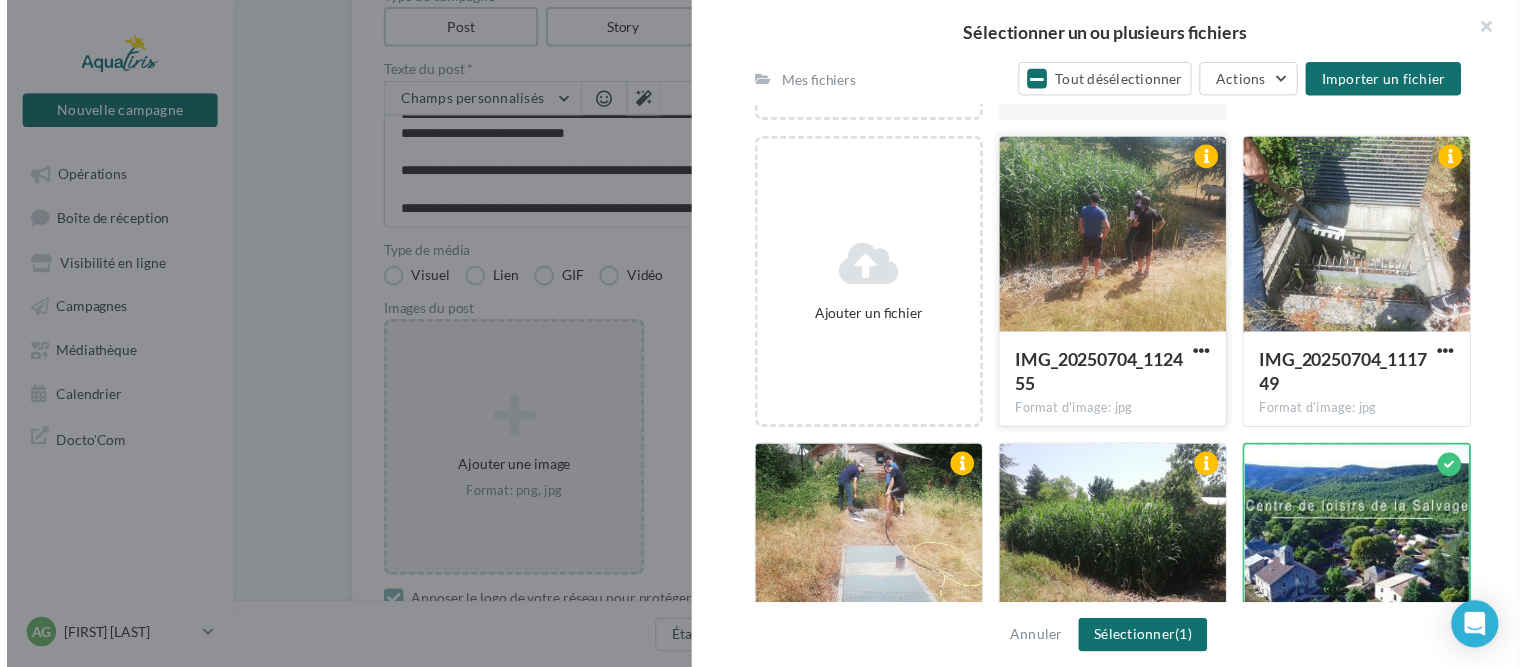 scroll, scrollTop: 200, scrollLeft: 0, axis: vertical 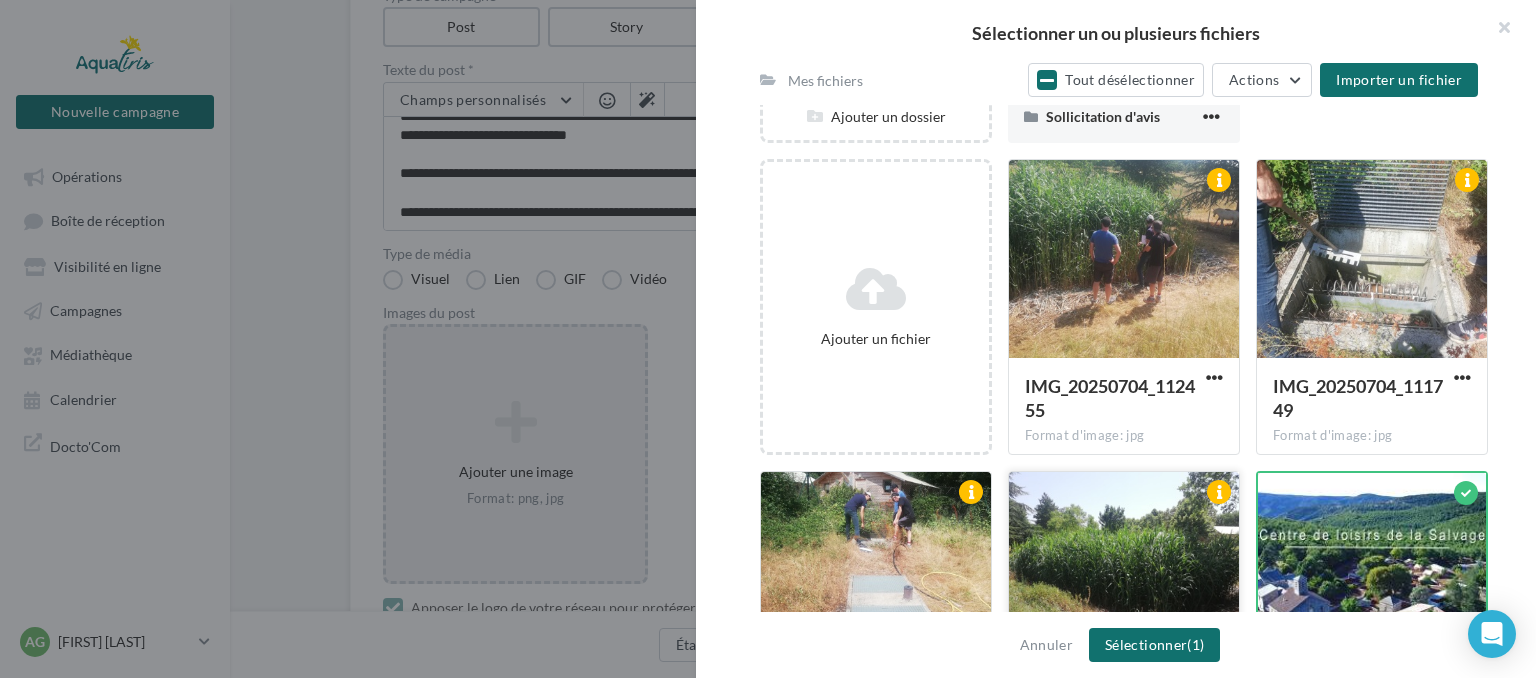 click at bounding box center (1124, 260) 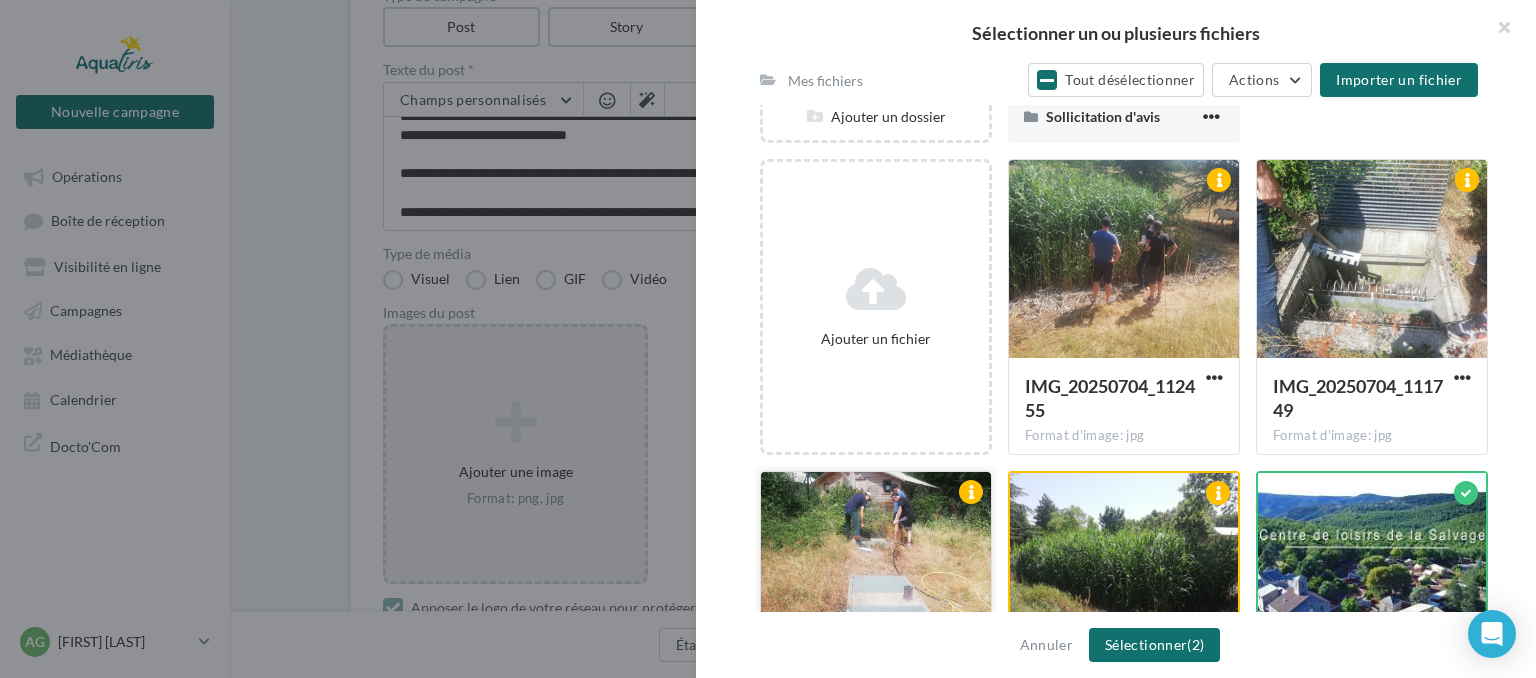 click at bounding box center [1124, 260] 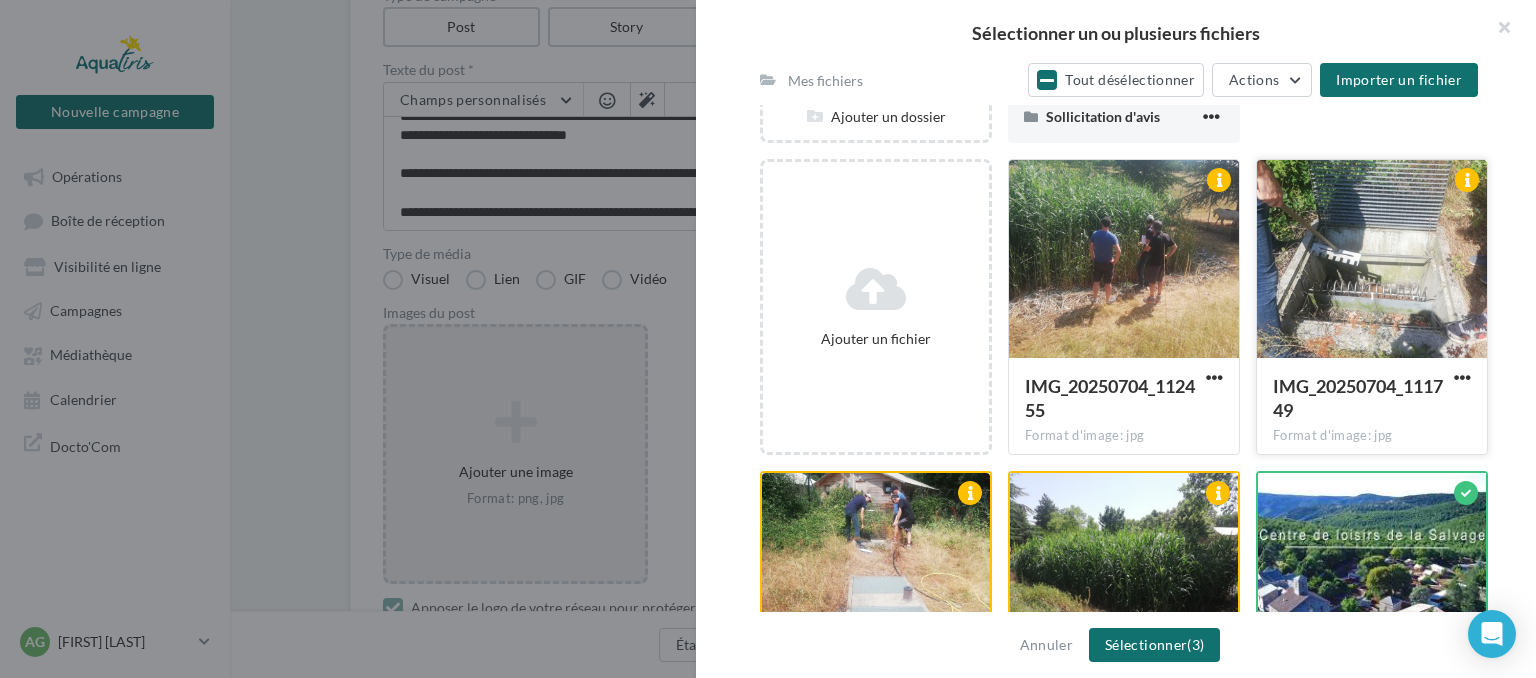 click at bounding box center (1124, 260) 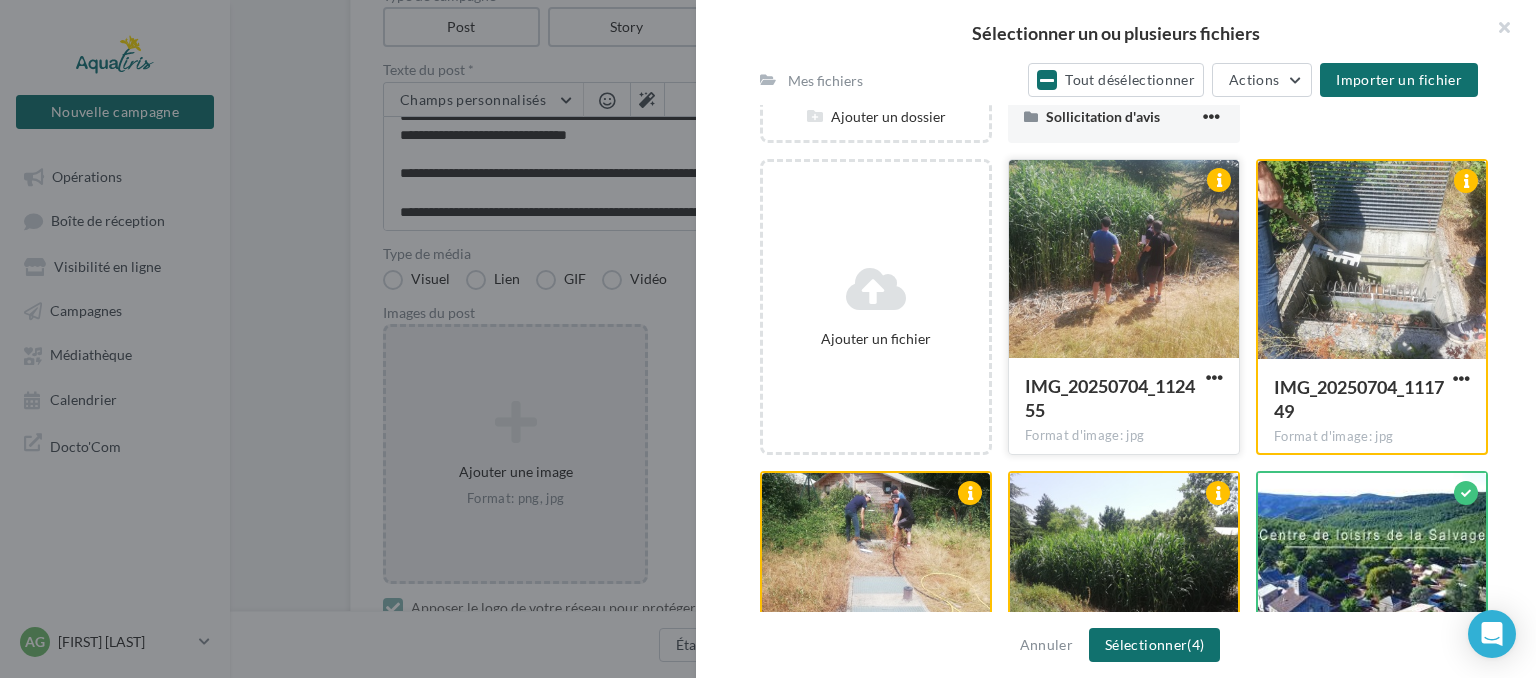click at bounding box center (1124, 260) 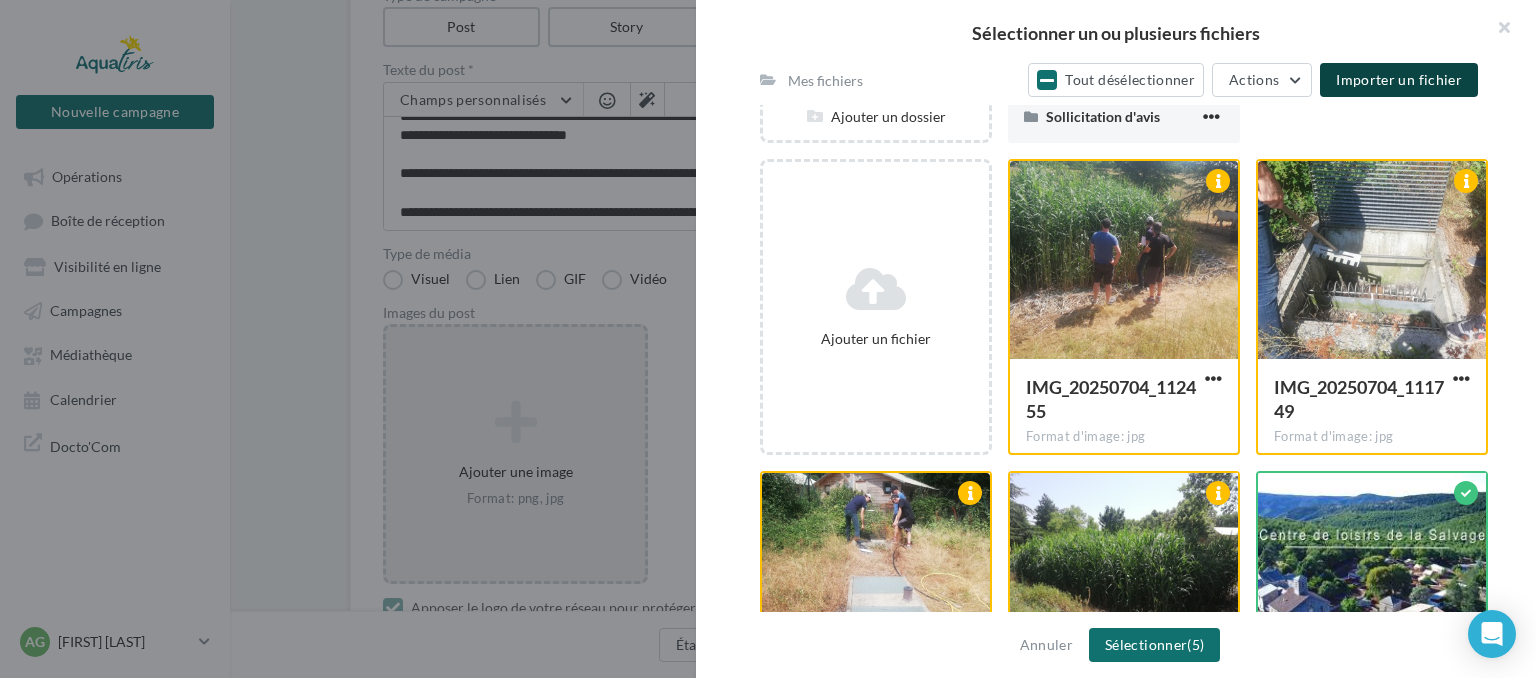 click on "Importer un fichier" at bounding box center [1399, 79] 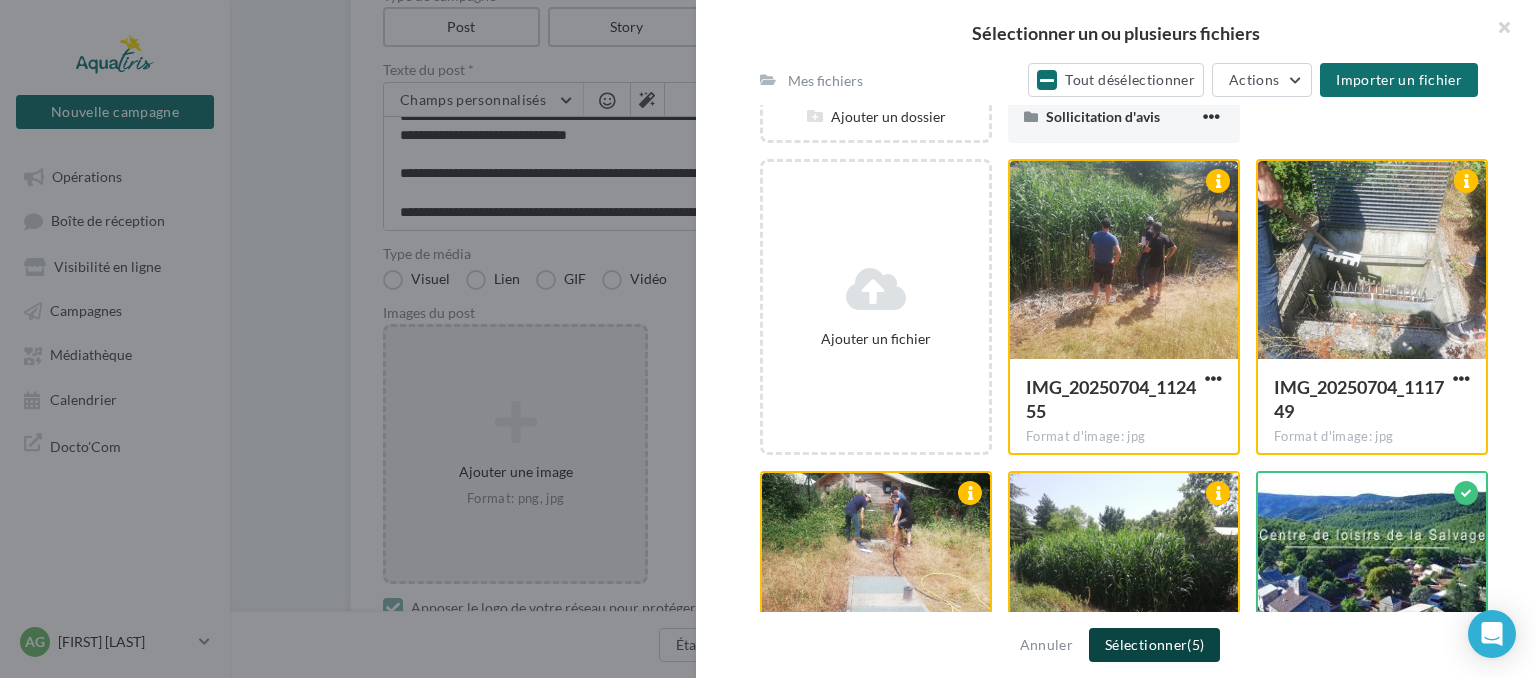 click on "Sélectionner   (5)" at bounding box center (1154, 645) 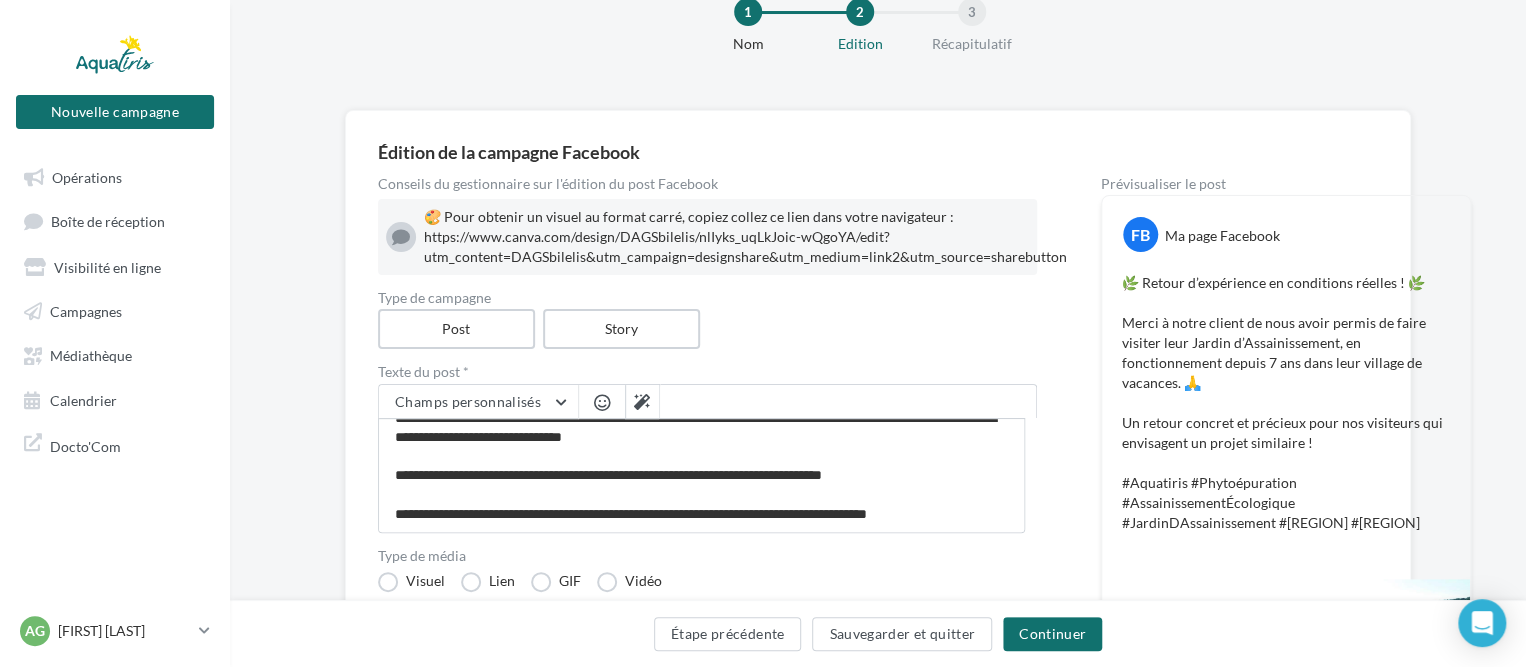scroll, scrollTop: 100, scrollLeft: 0, axis: vertical 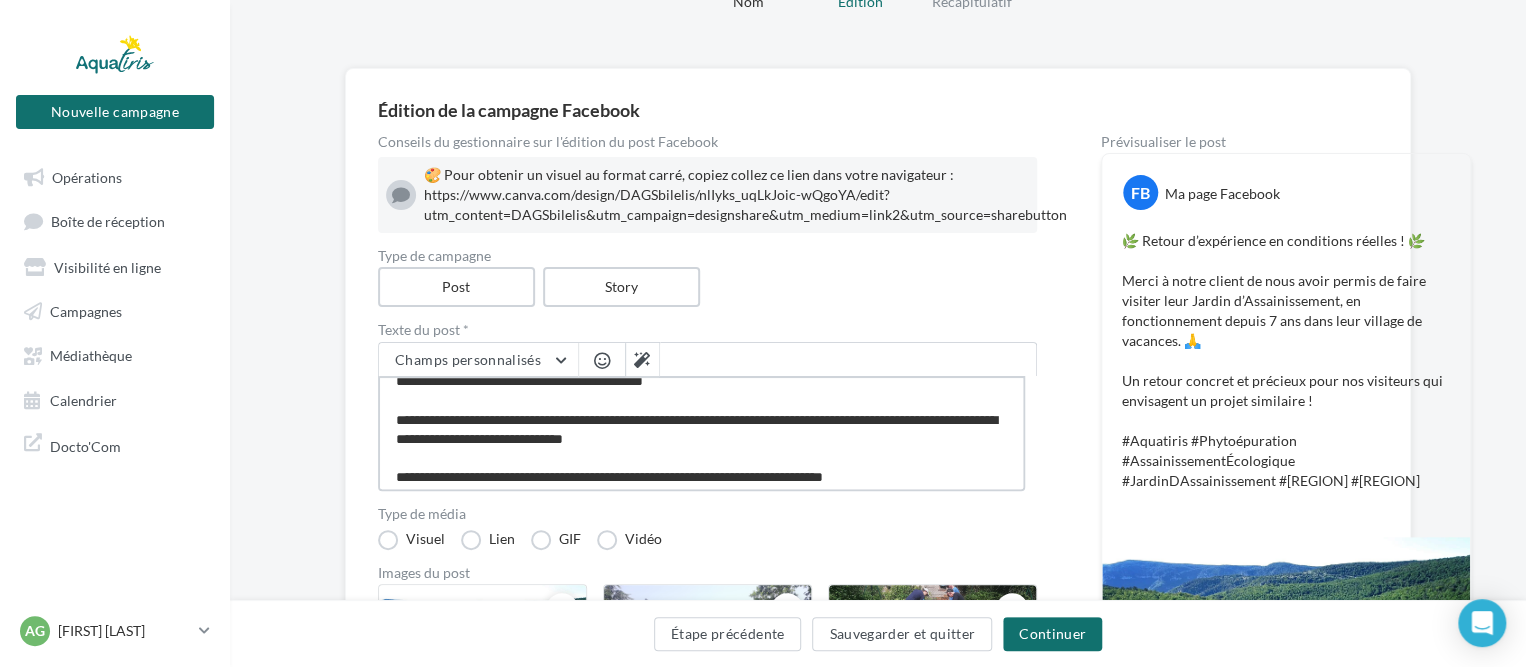 click on "**********" at bounding box center (701, 433) 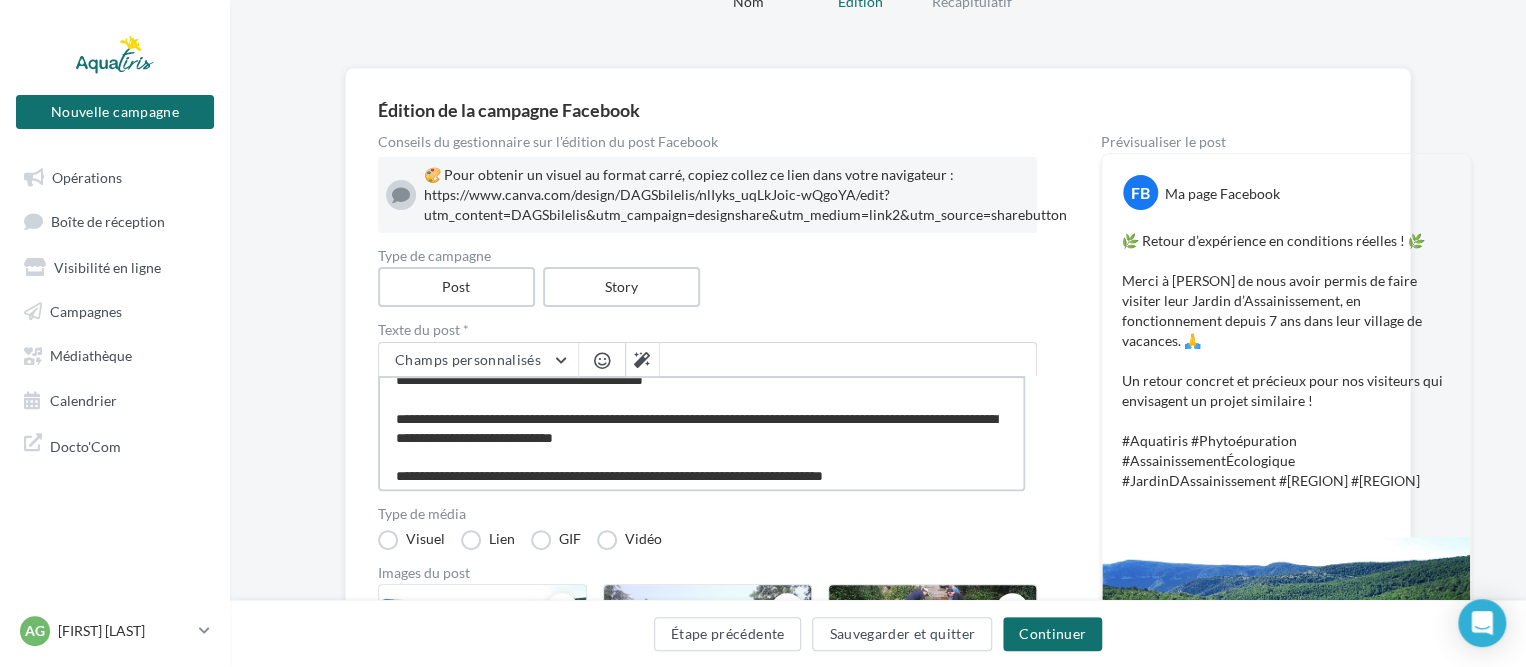 click on "**********" at bounding box center [701, 433] 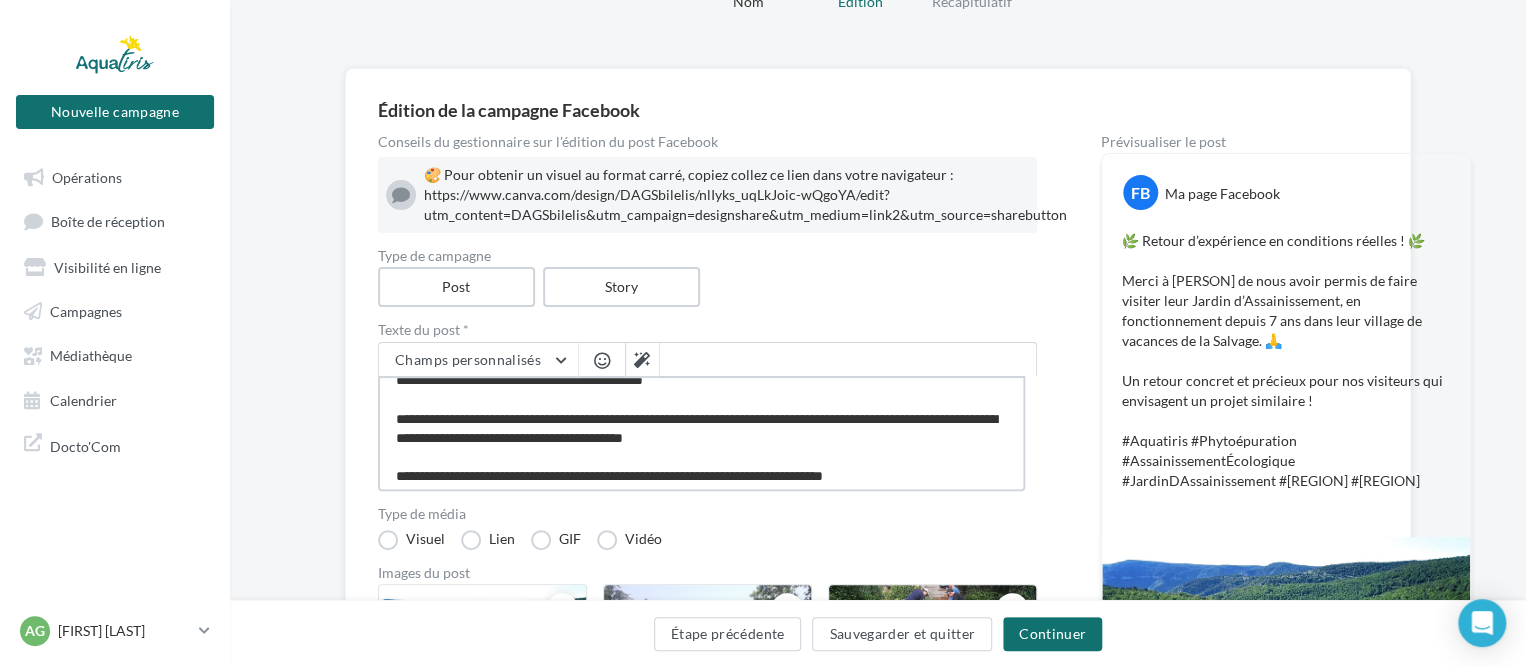 click on "**********" at bounding box center [701, 433] 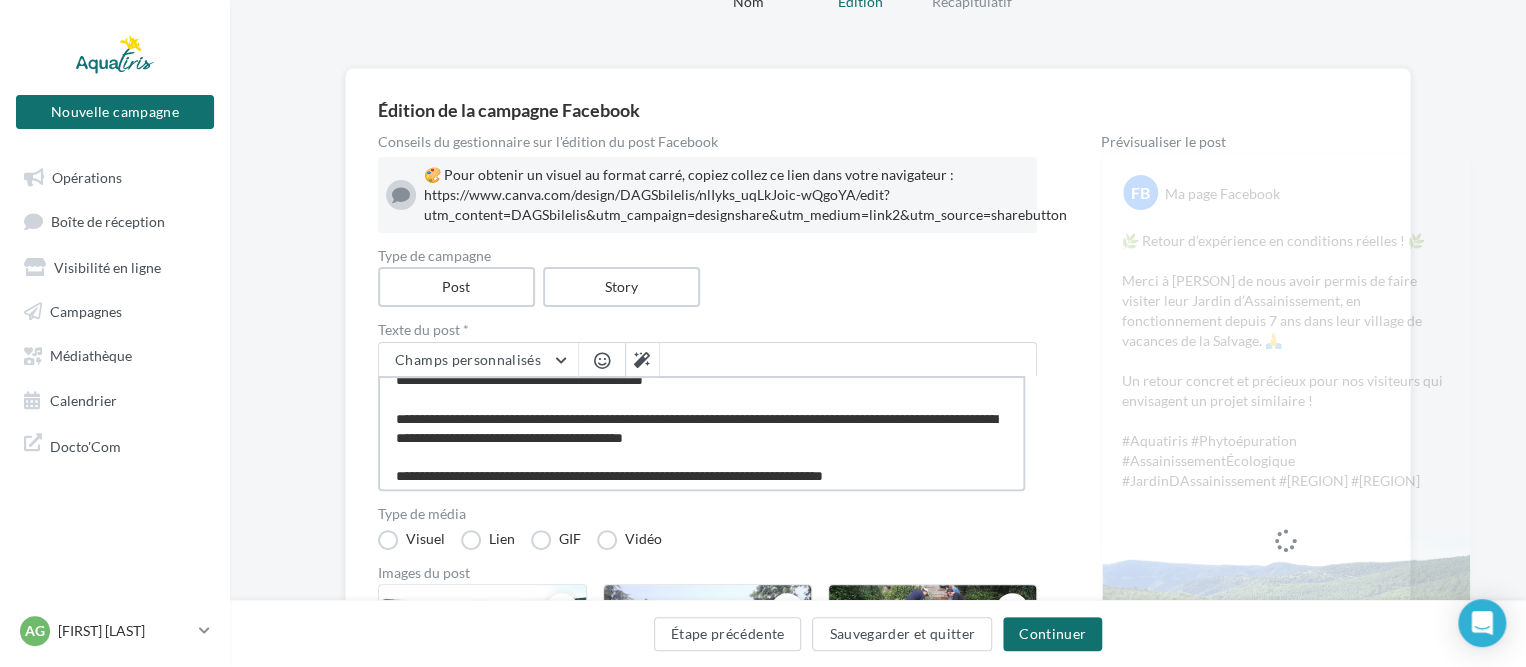 click on "**********" at bounding box center [701, 433] 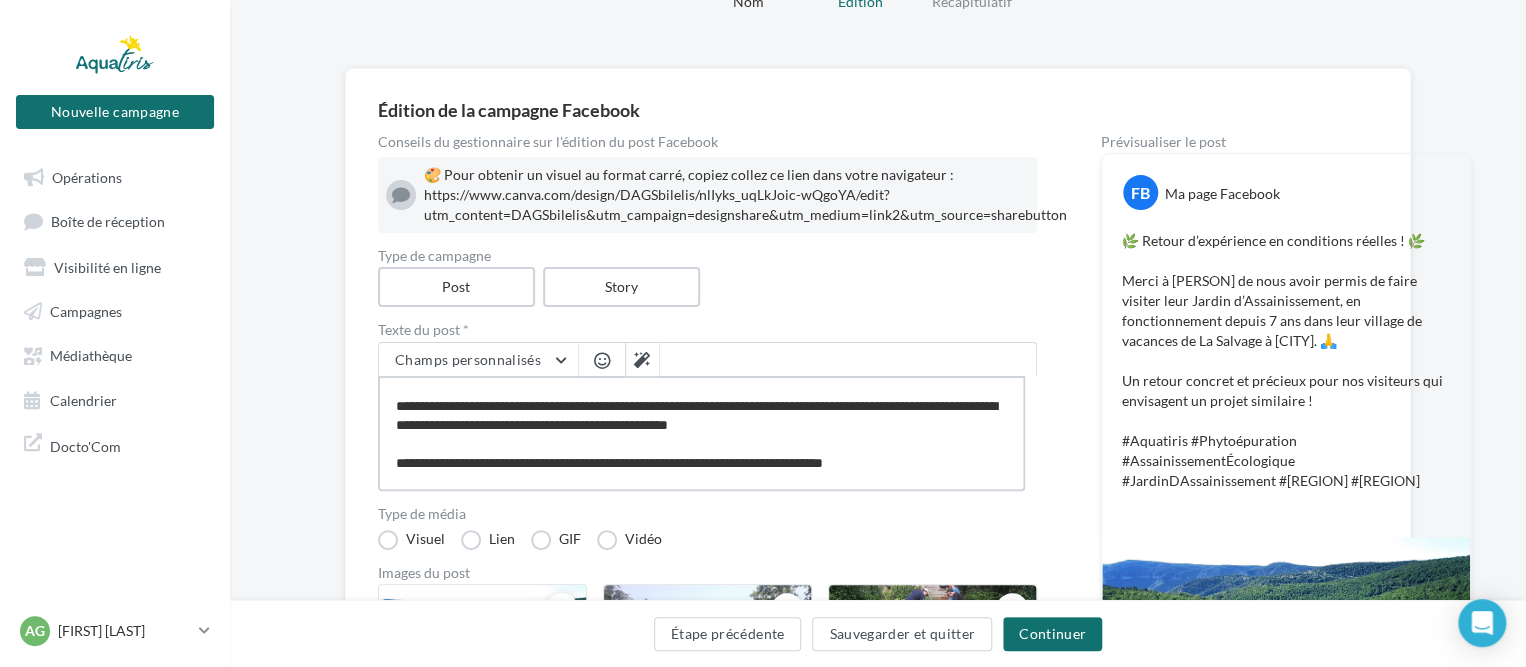 scroll, scrollTop: 0, scrollLeft: 0, axis: both 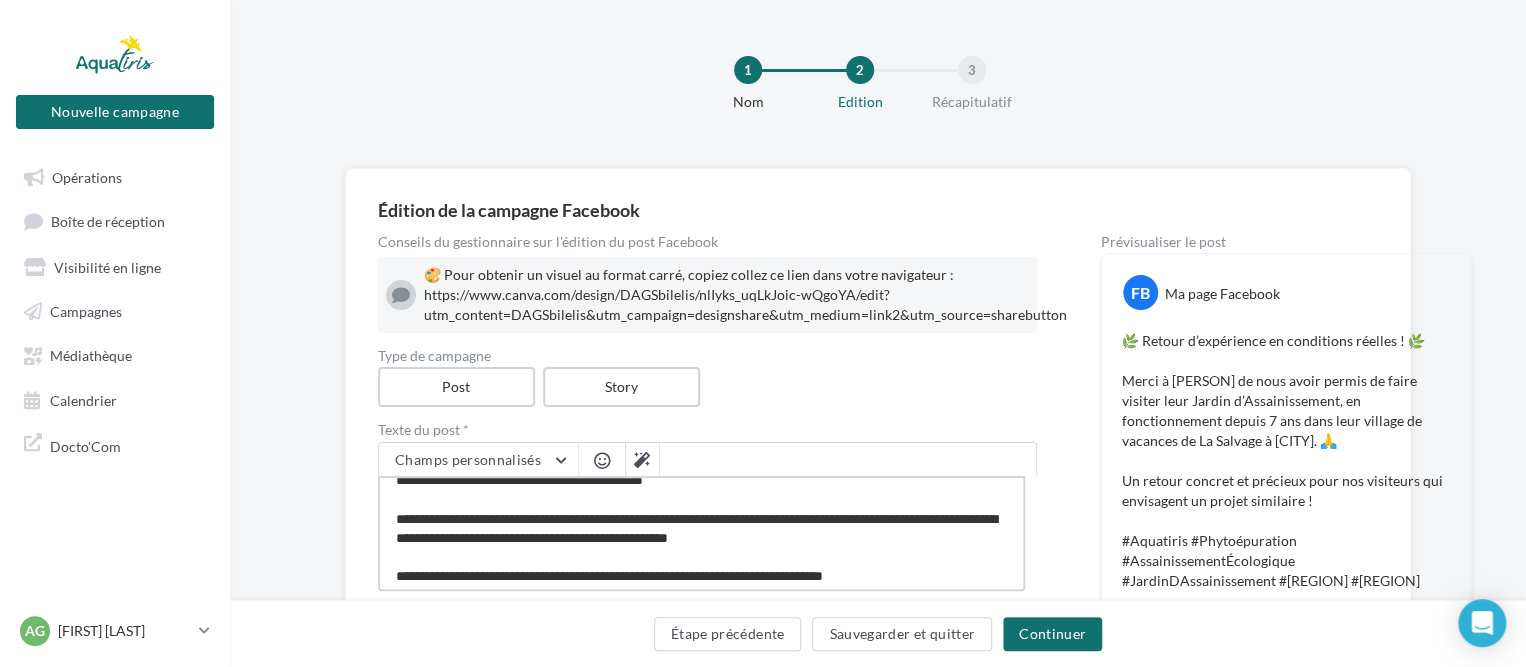 click on "**********" at bounding box center (701, 533) 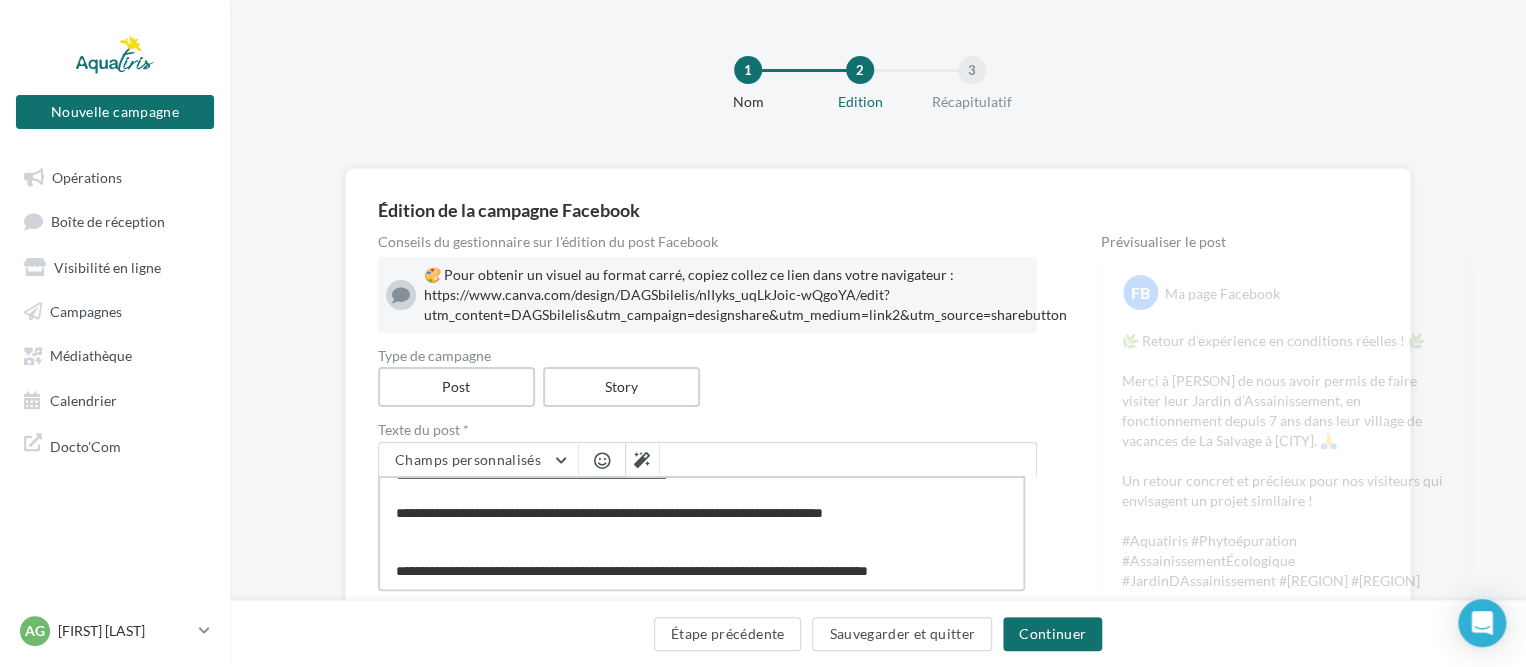 paste on "**********" 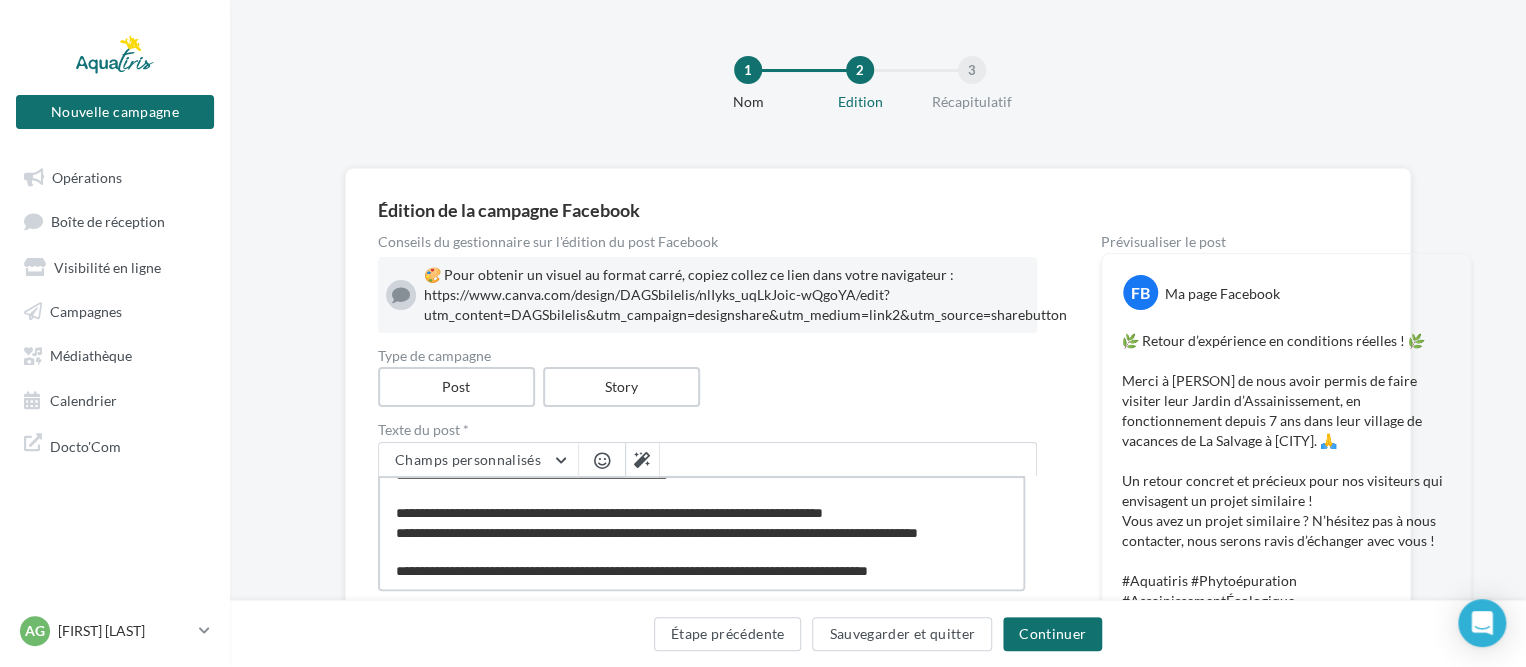 scroll, scrollTop: 54, scrollLeft: 0, axis: vertical 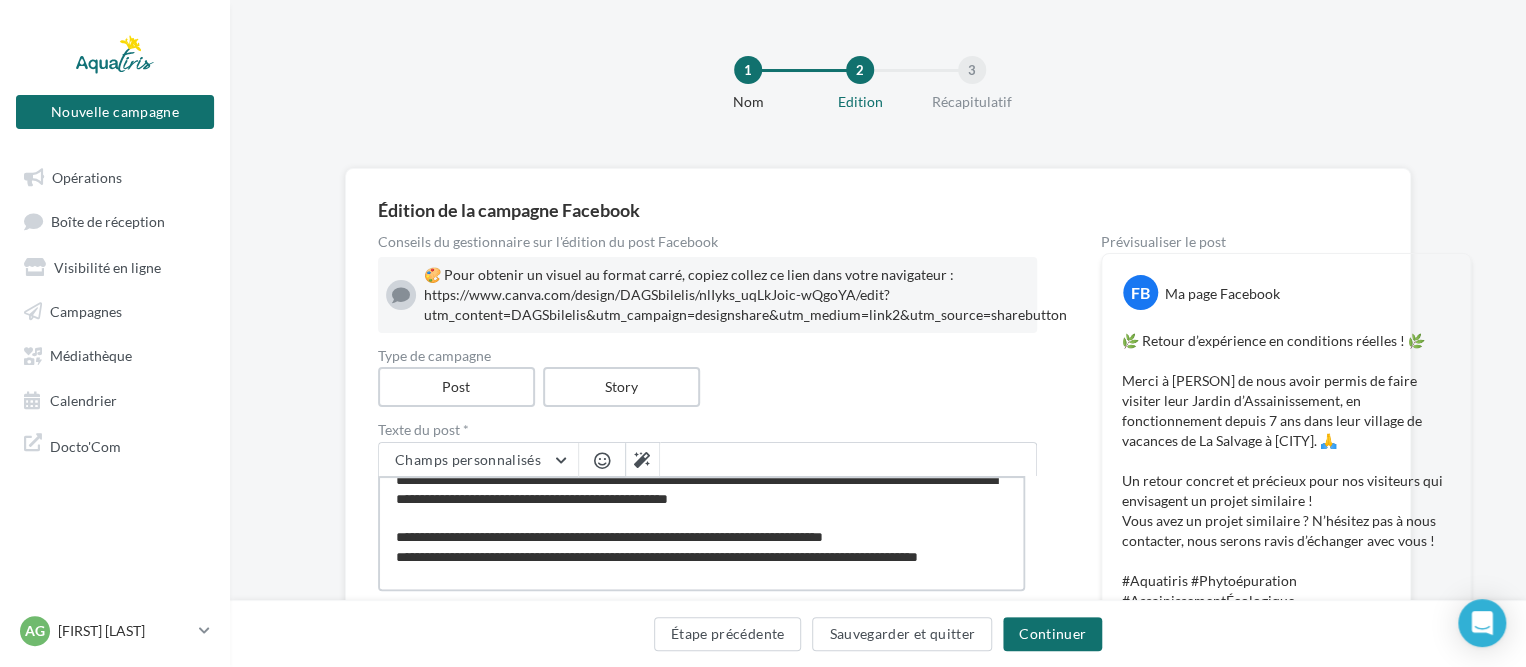 click on "**********" at bounding box center (701, 533) 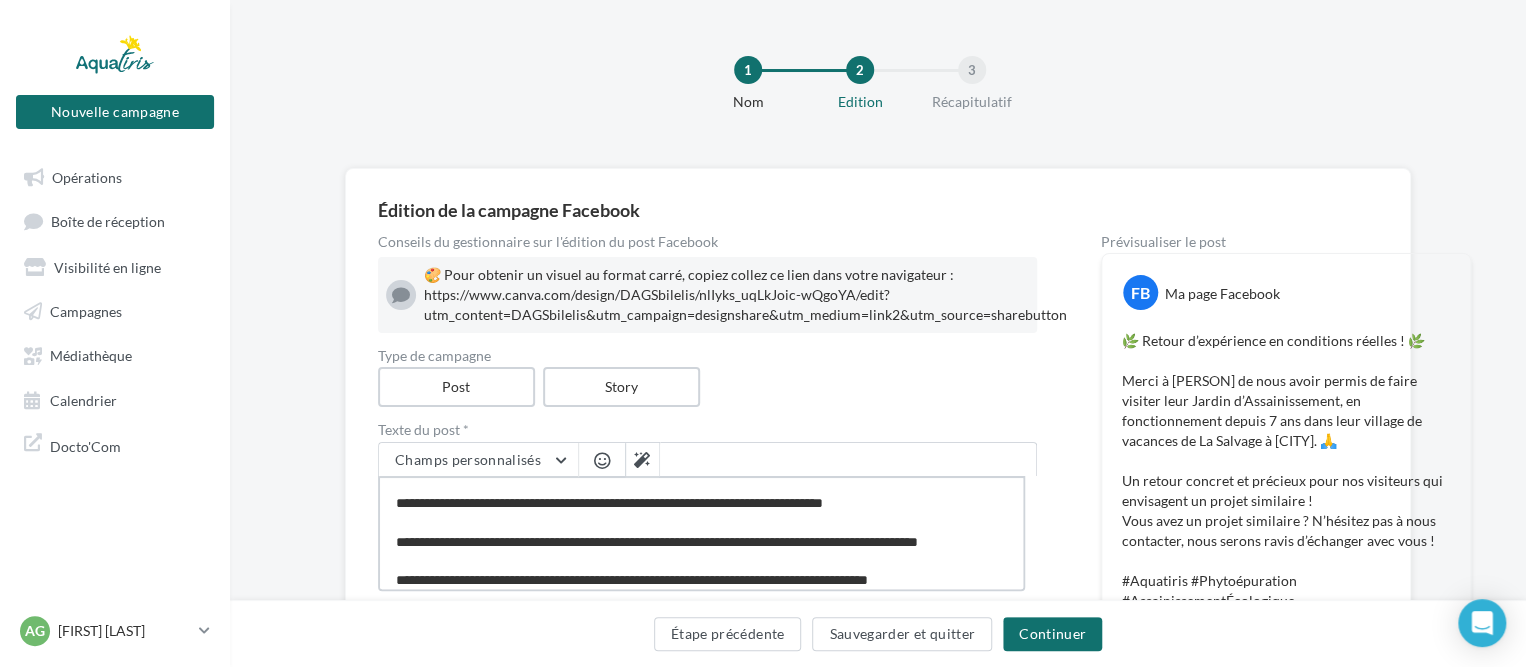 scroll, scrollTop: 54, scrollLeft: 0, axis: vertical 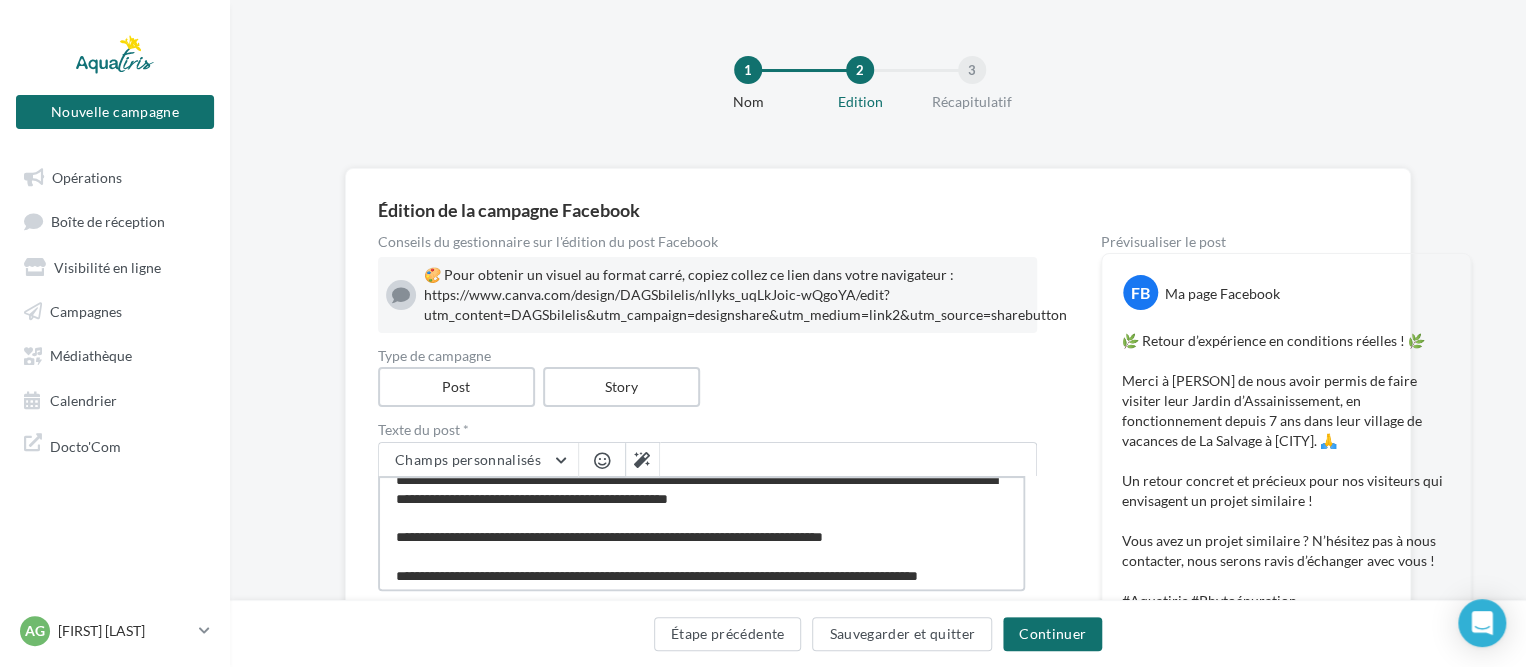 click on "**********" at bounding box center (701, 533) 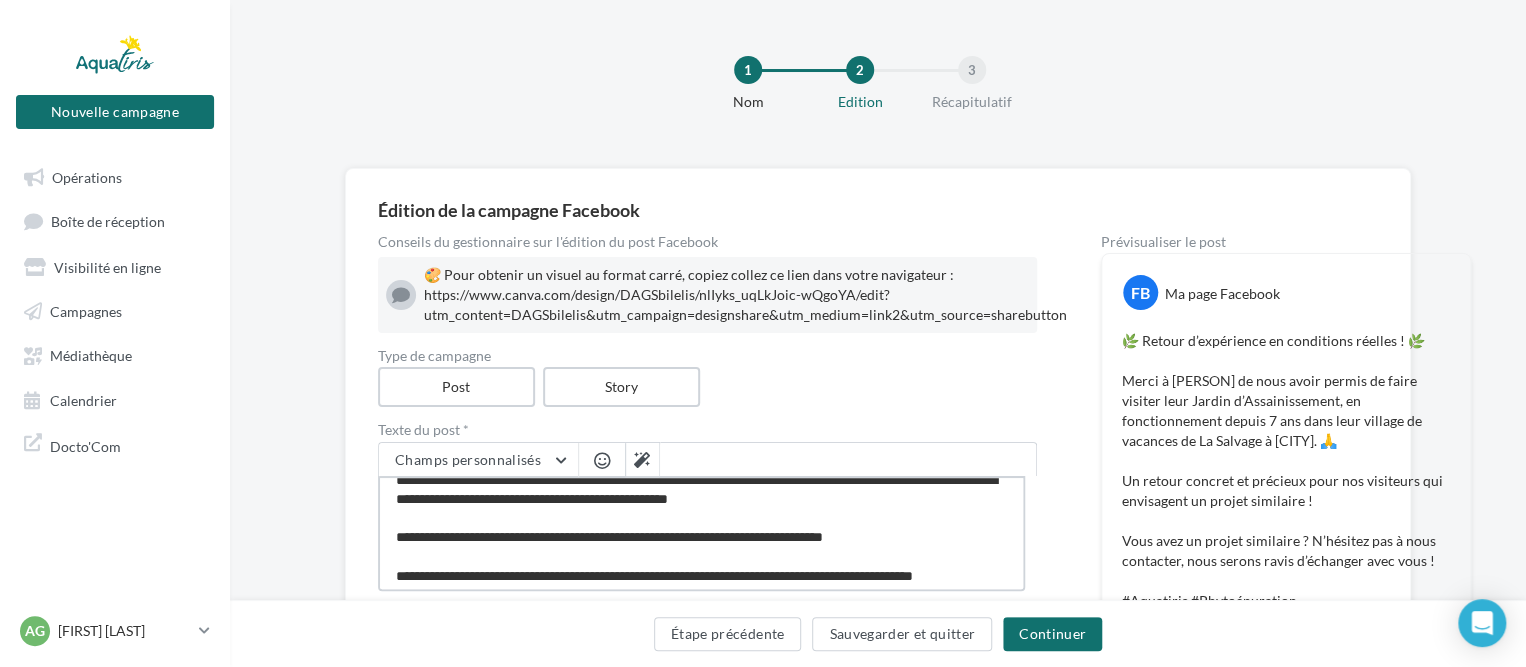 scroll, scrollTop: 68, scrollLeft: 0, axis: vertical 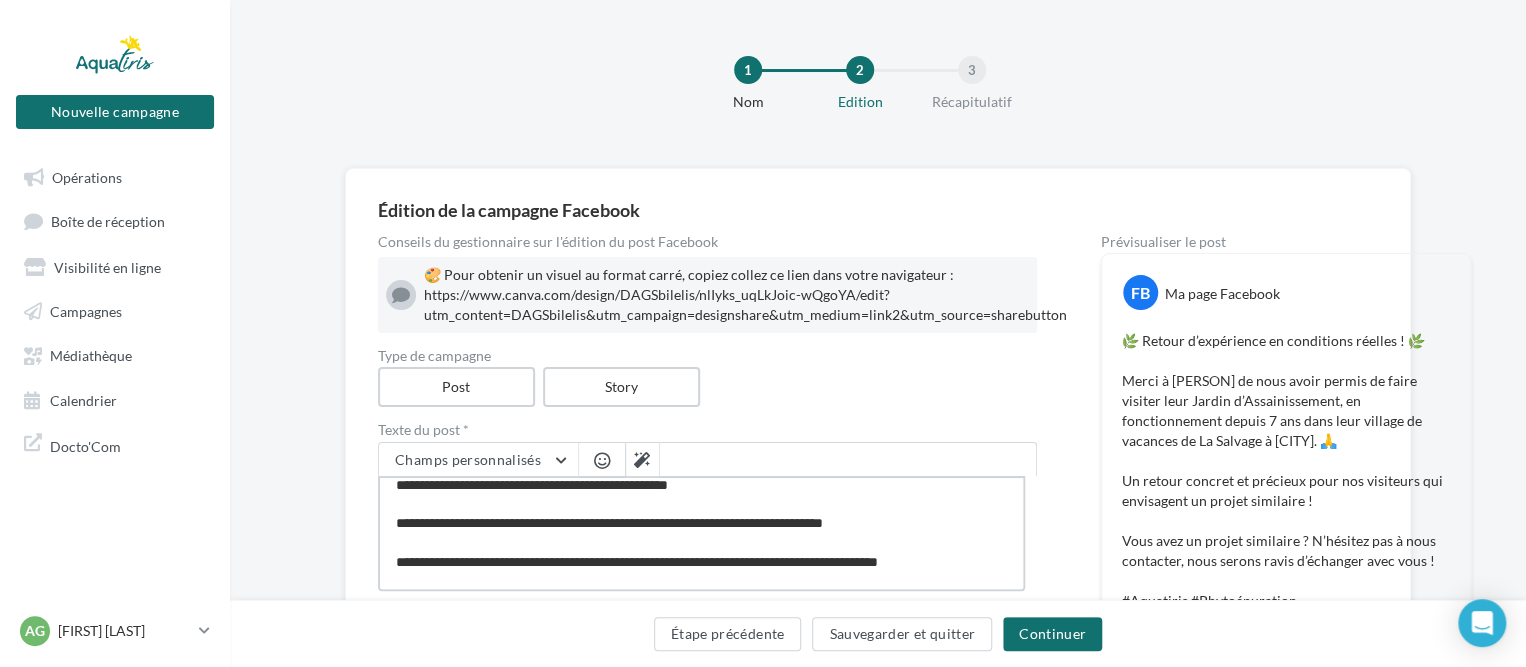 click on "**********" at bounding box center [701, 533] 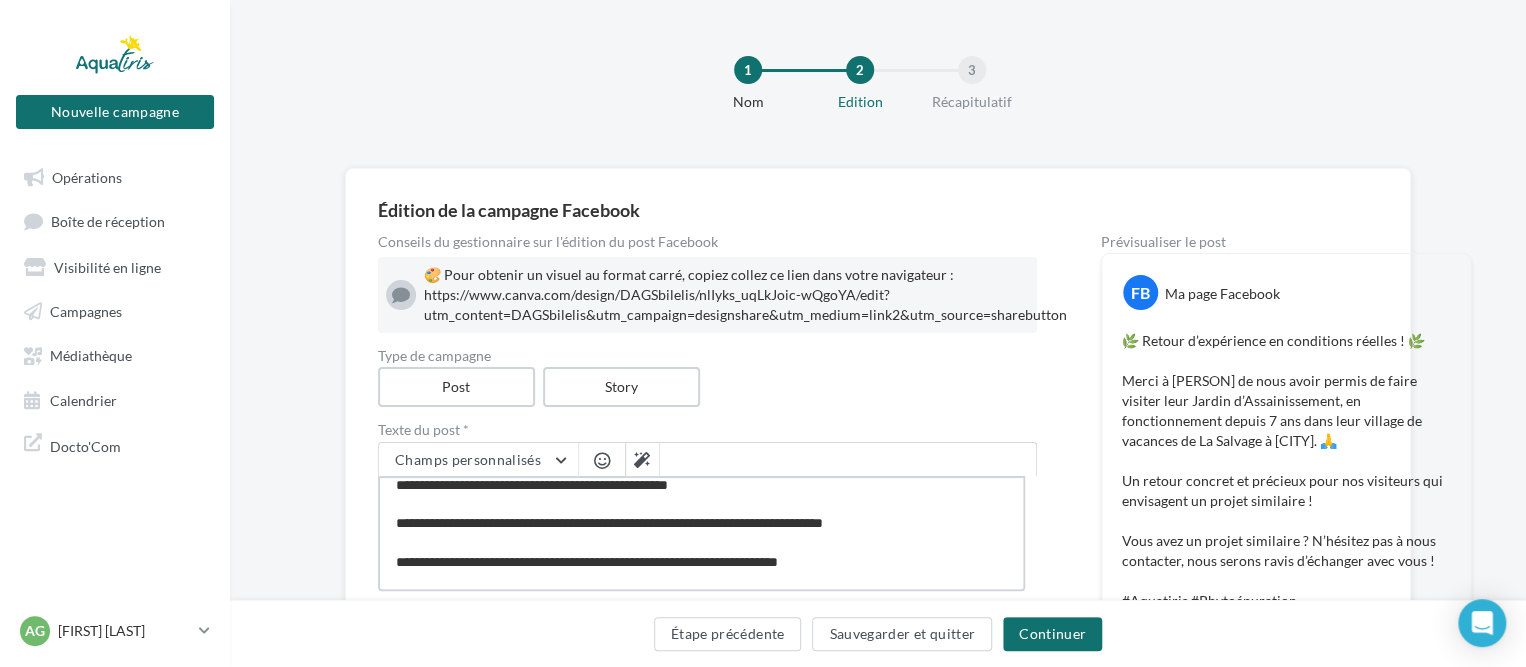 type on "**********" 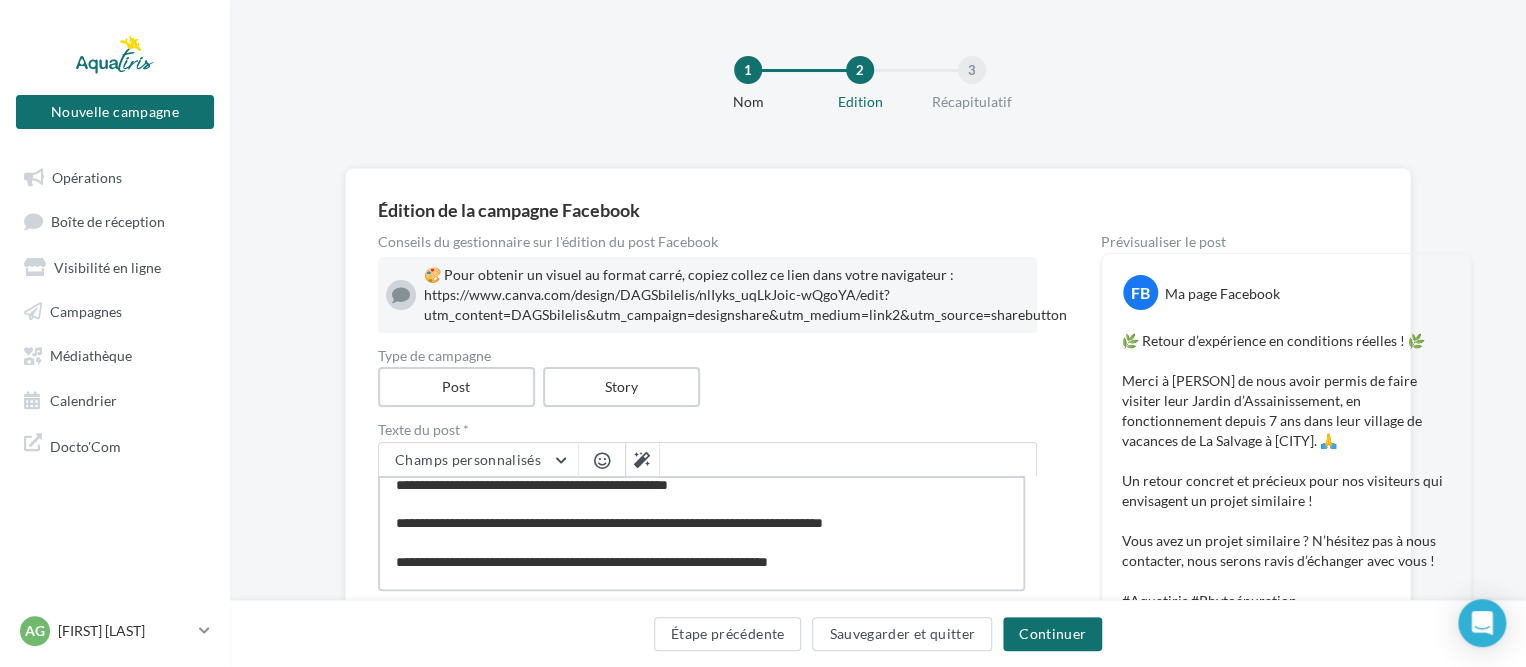 click on "**********" at bounding box center (701, 533) 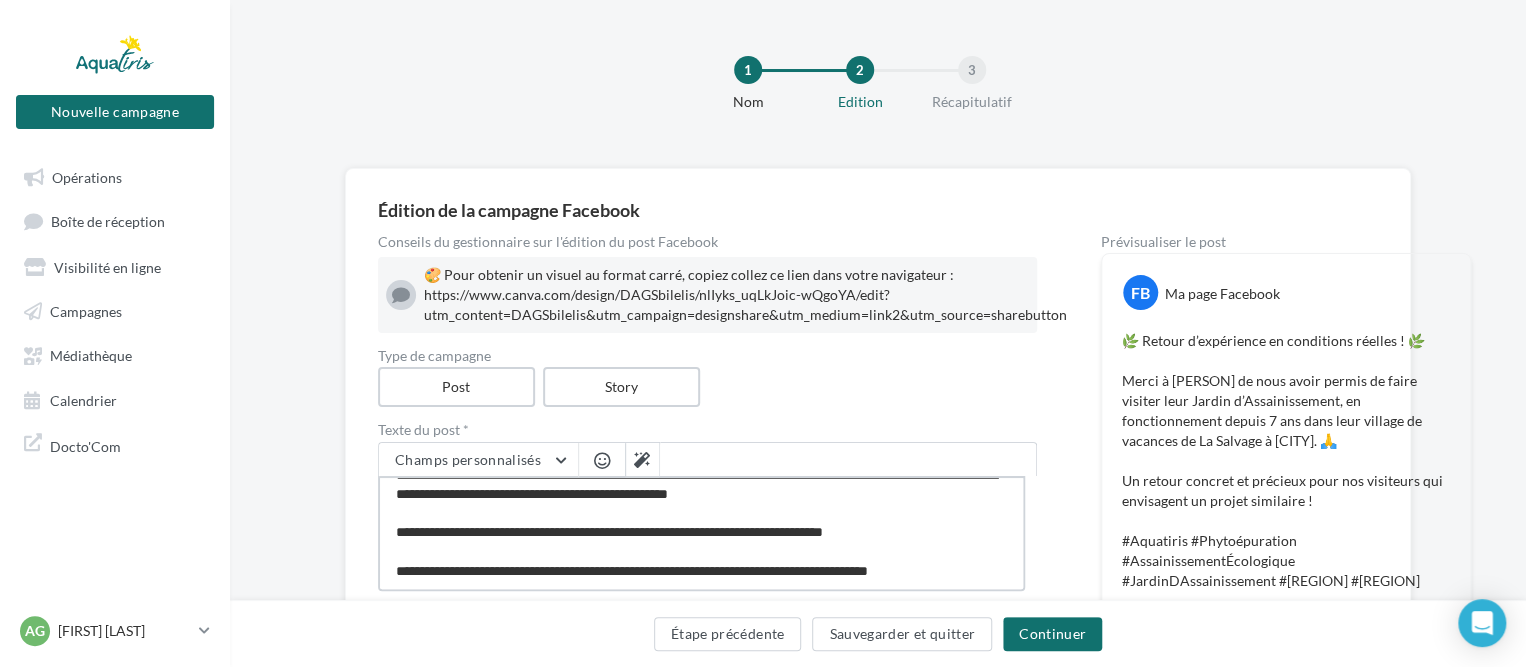 scroll, scrollTop: 68, scrollLeft: 0, axis: vertical 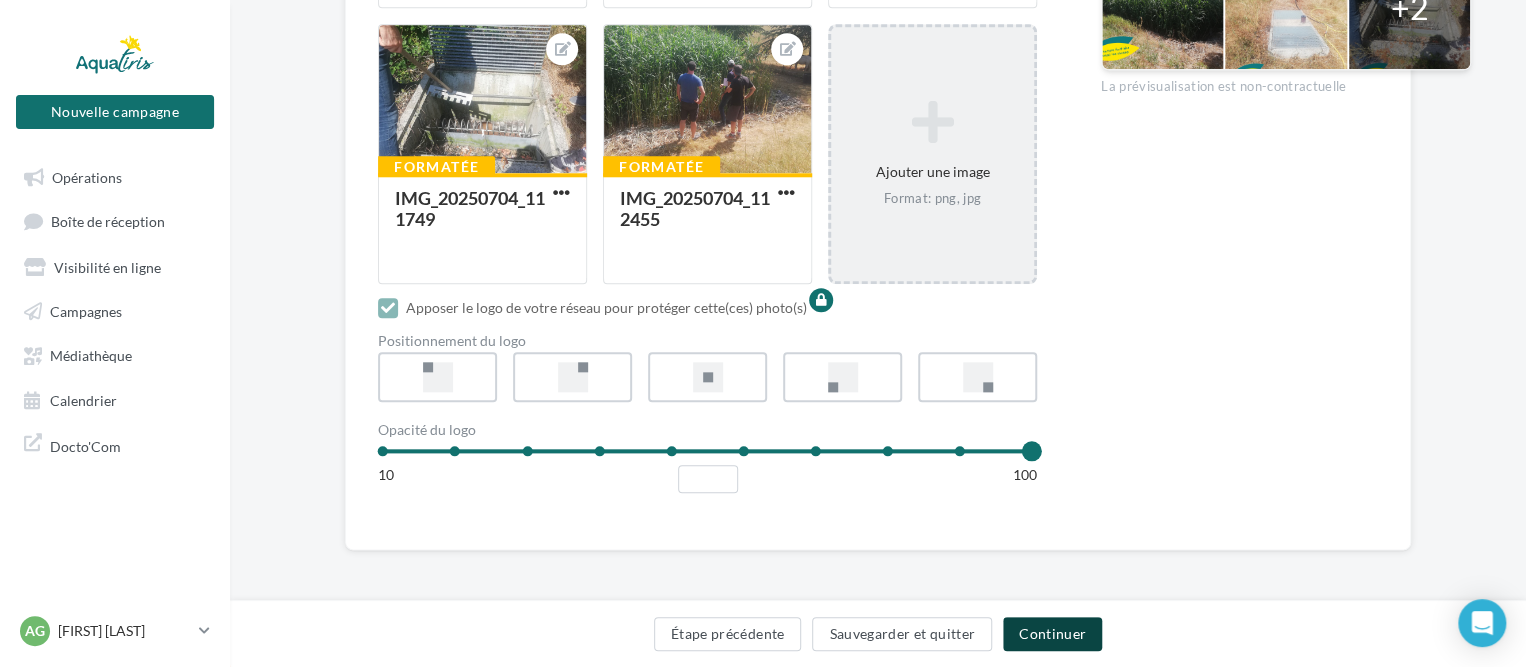click on "Continuer" at bounding box center (1052, 634) 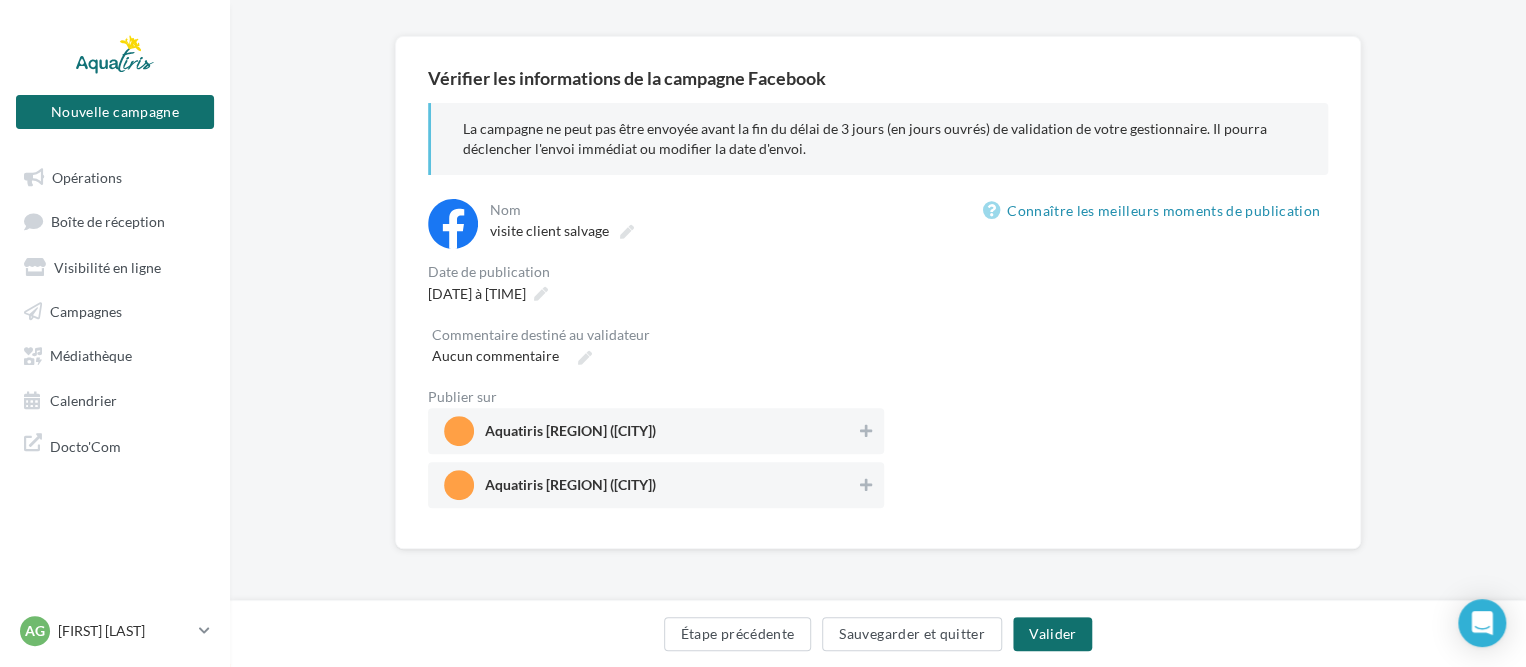 scroll, scrollTop: 242, scrollLeft: 0, axis: vertical 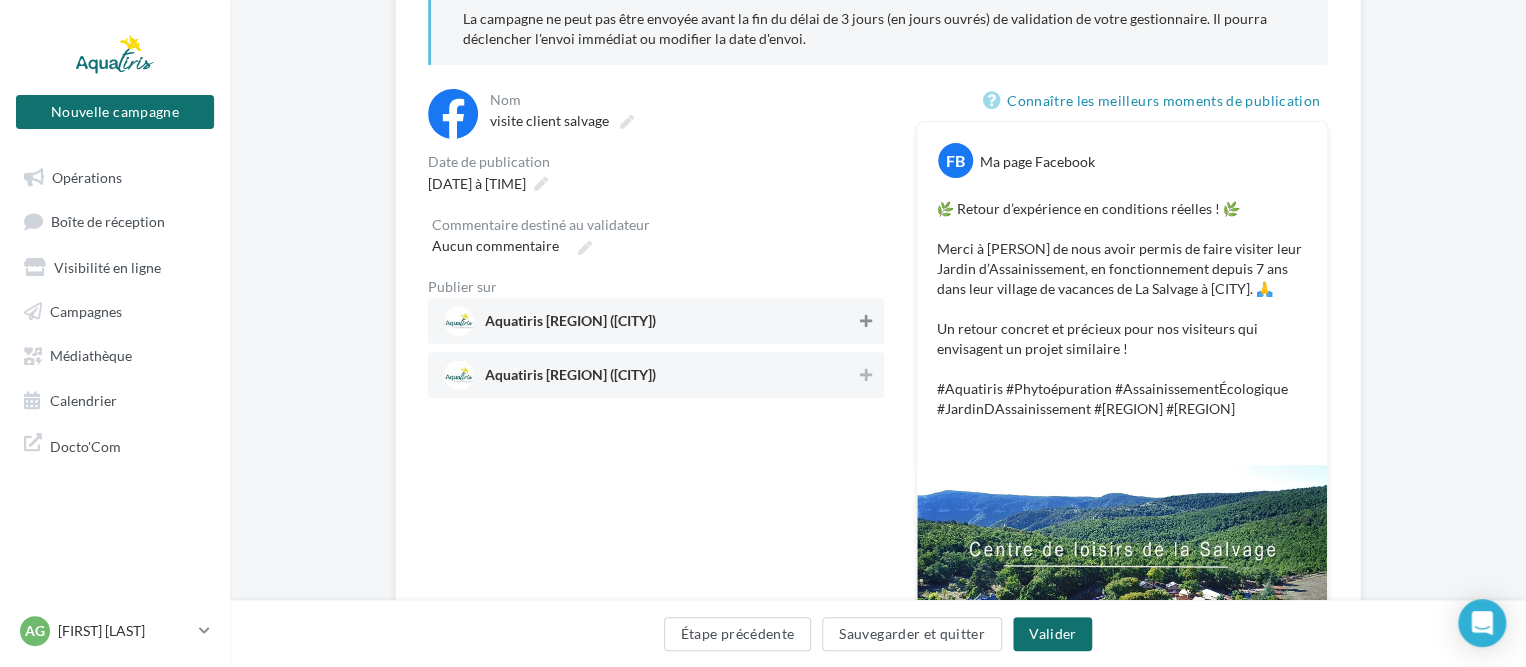 click at bounding box center [866, 321] 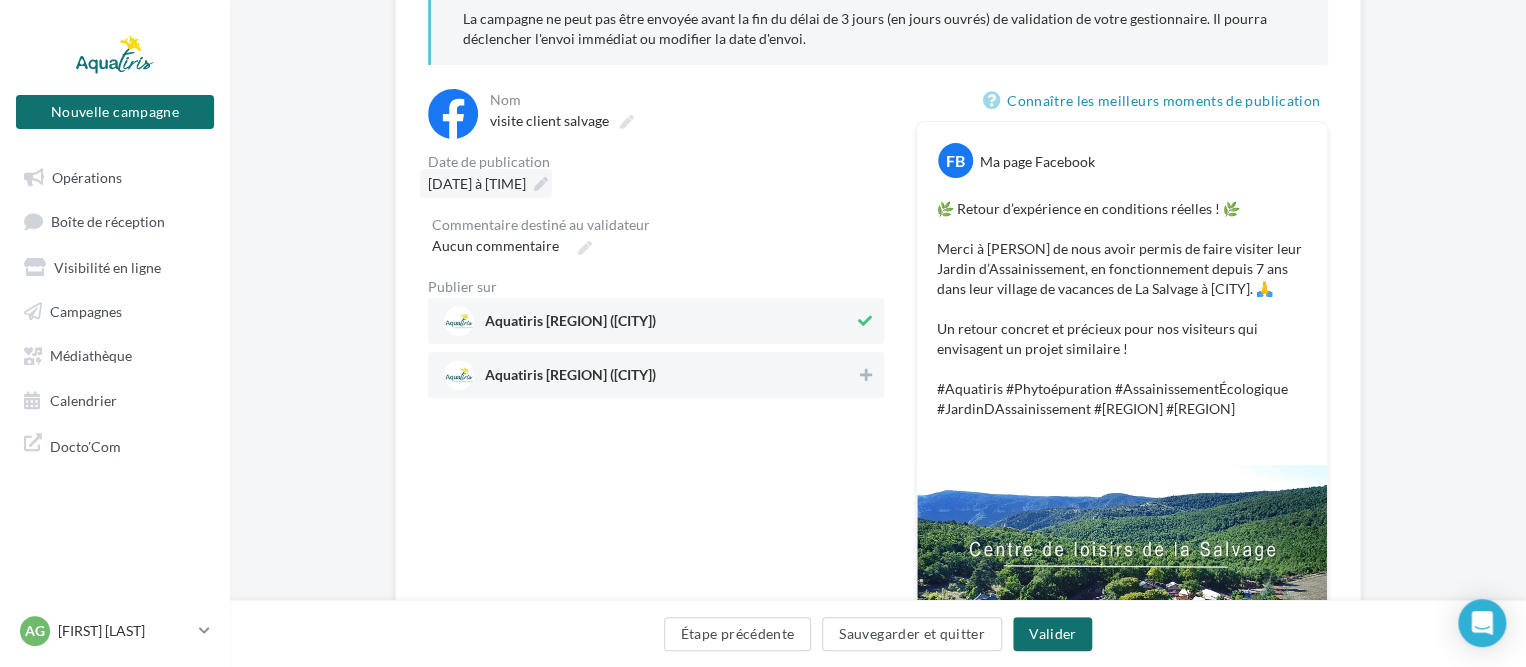 click on "10/07/2025 à 17:07" at bounding box center (477, 183) 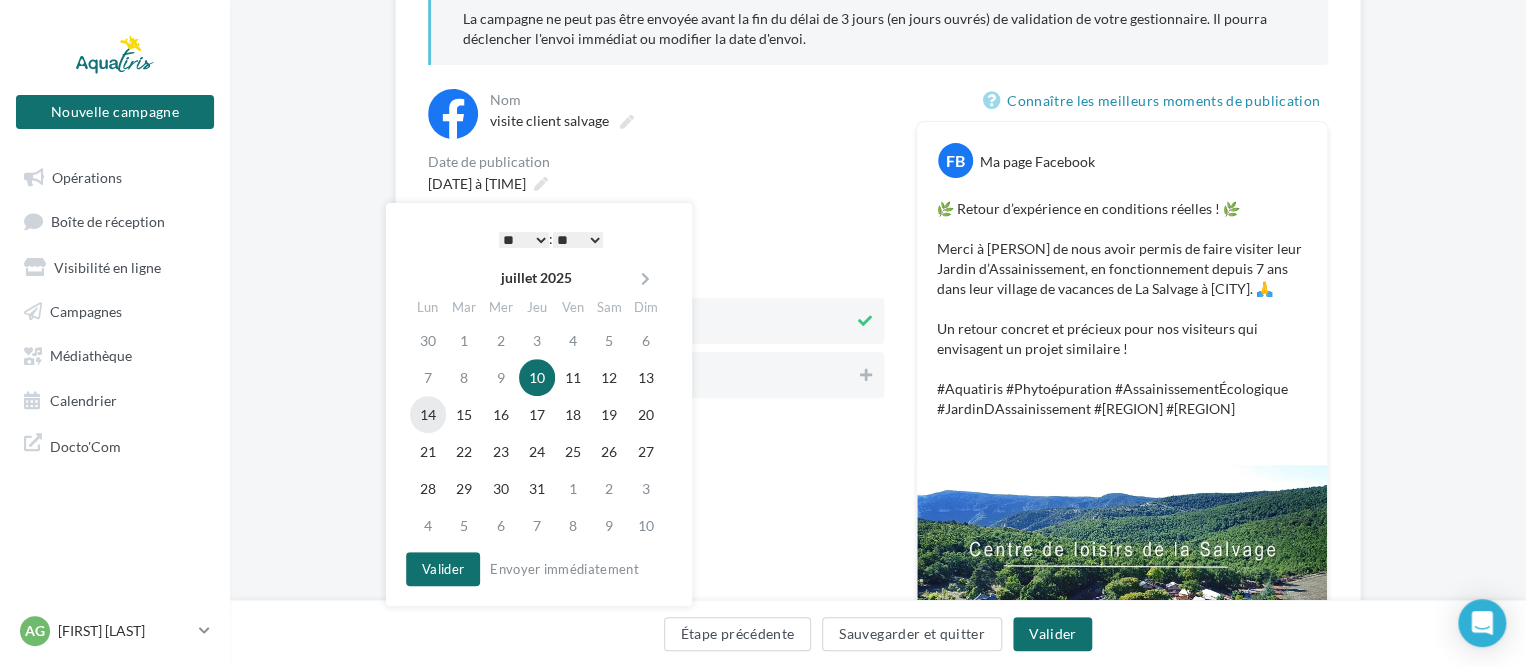 click on "14" at bounding box center [428, 414] 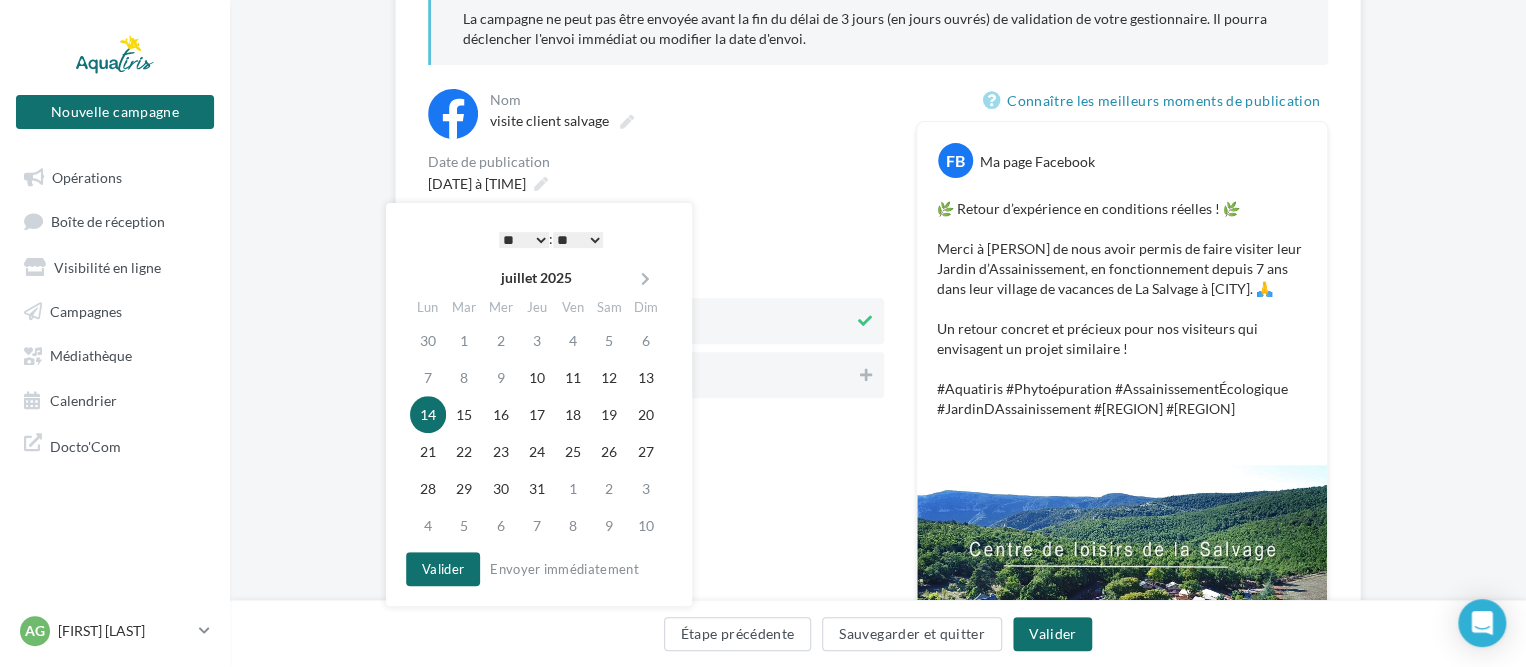 click on "* * * * * * * * * * ** ** ** ** ** ** ** ** ** ** ** ** ** **" at bounding box center [524, 240] 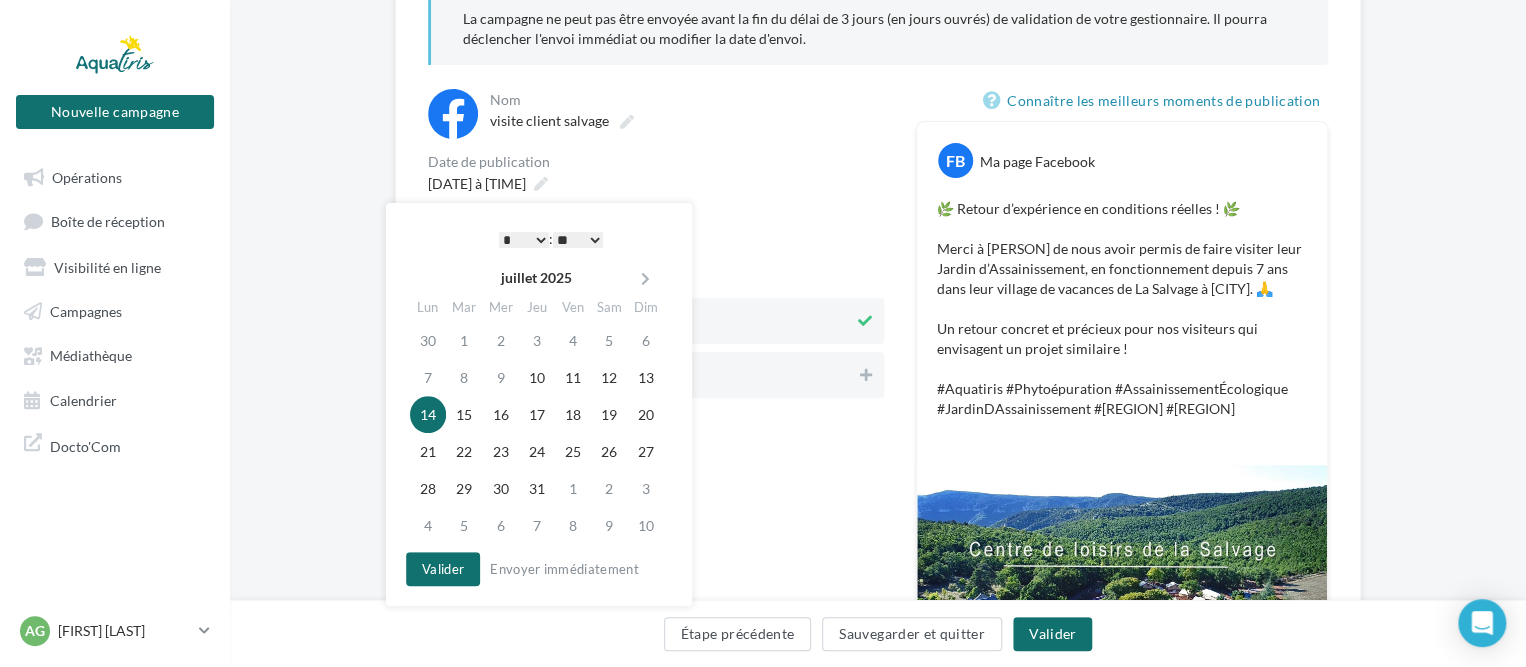 click on "** ** ** ** ** **" at bounding box center (578, 240) 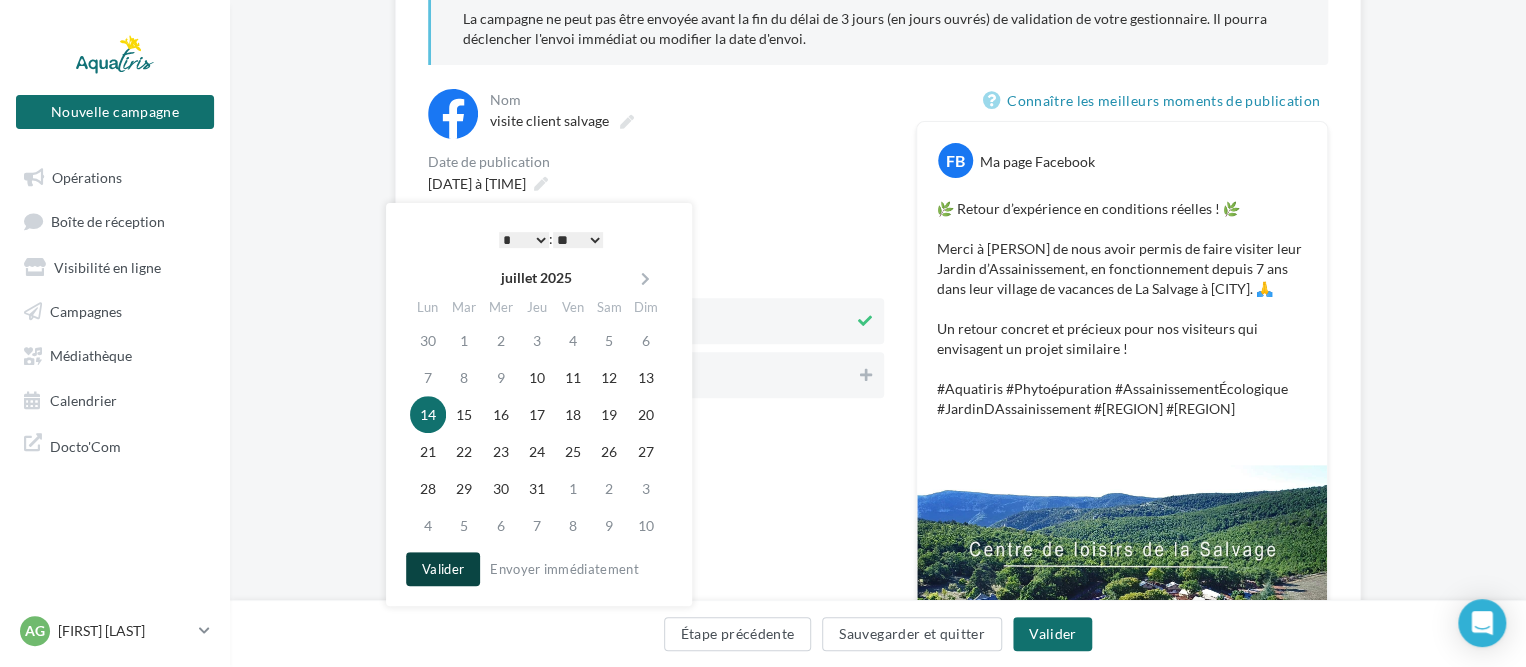 click on "Valider" at bounding box center [443, 569] 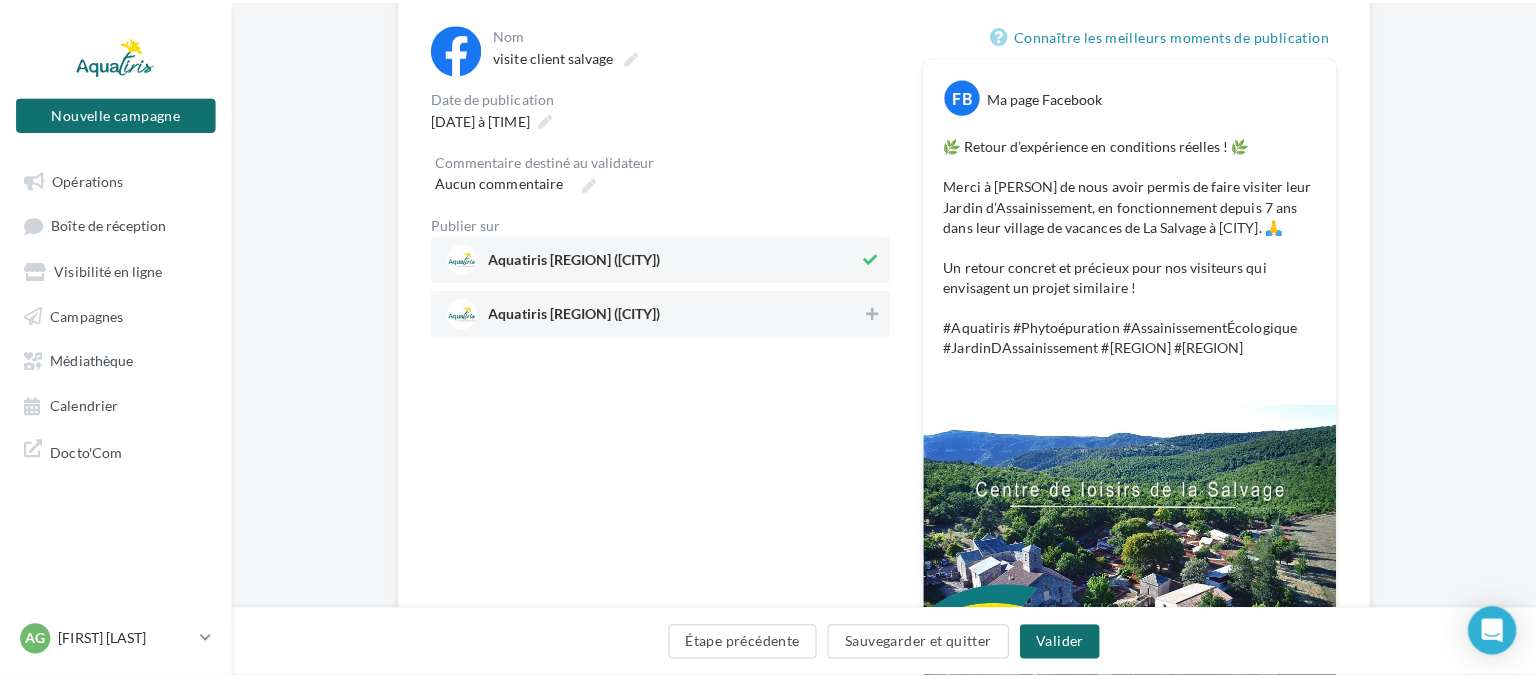 scroll, scrollTop: 342, scrollLeft: 0, axis: vertical 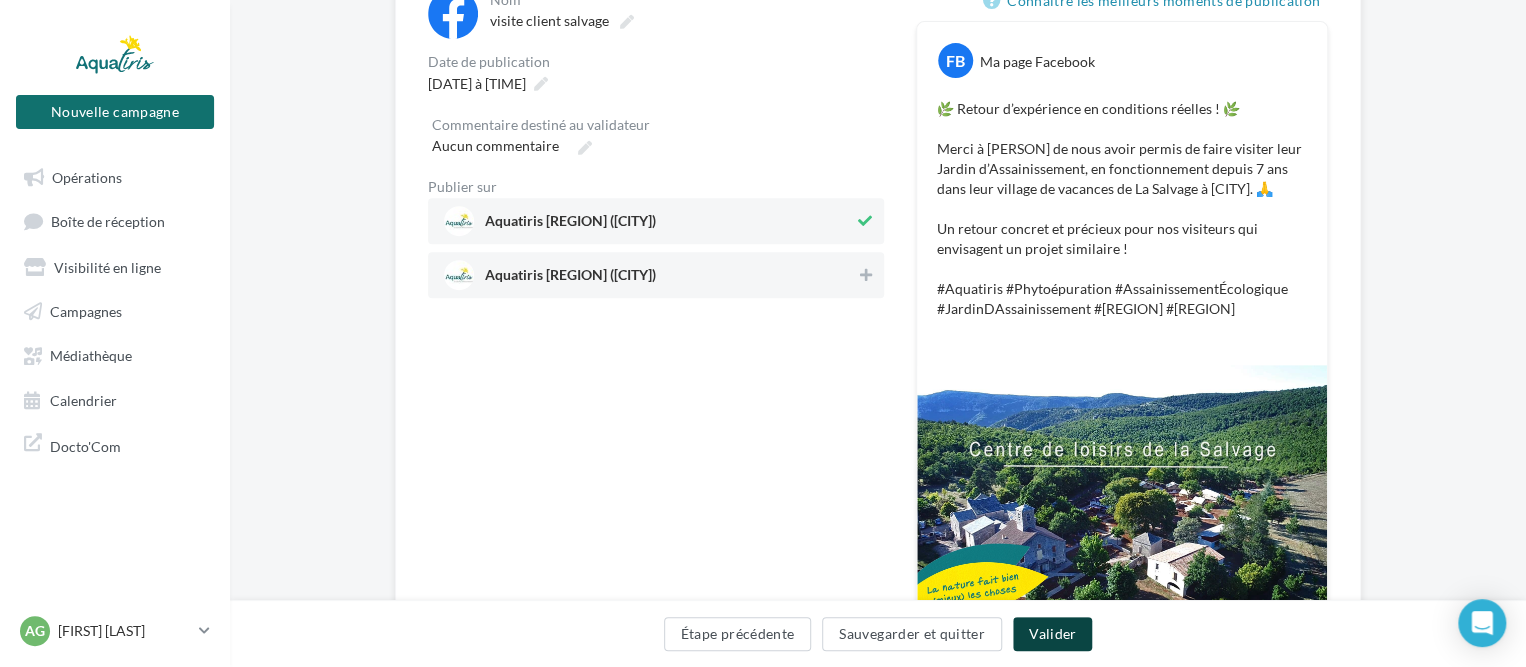 click on "Valider" at bounding box center [1052, 634] 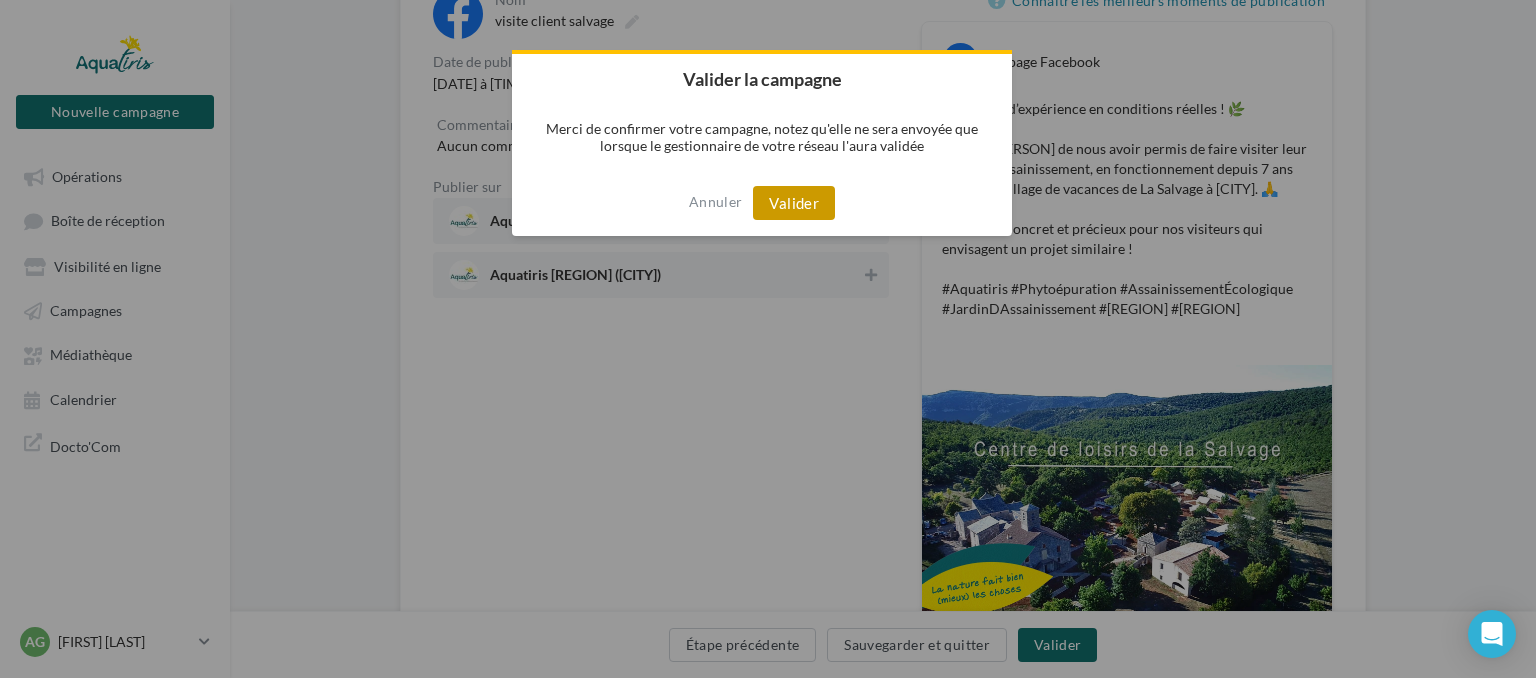 click on "Valider" at bounding box center (794, 203) 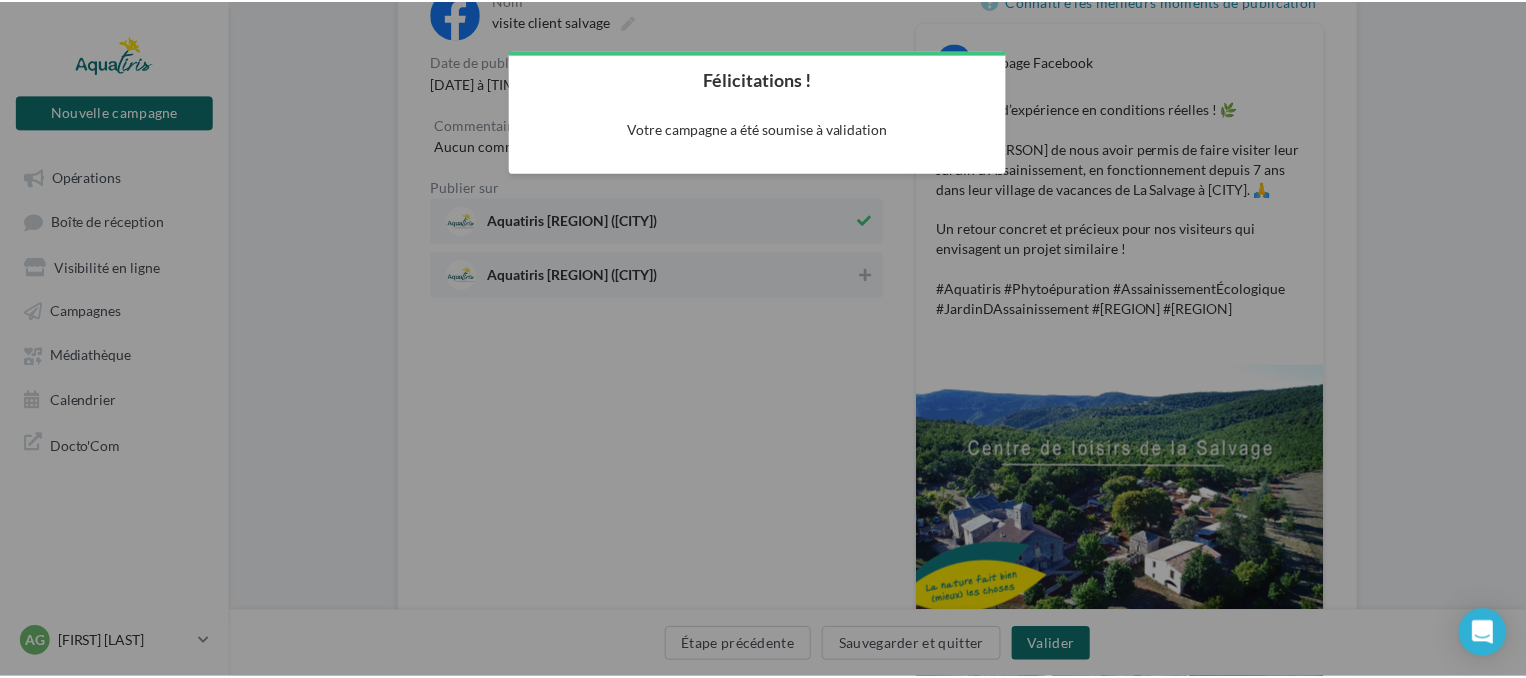 scroll, scrollTop: 32, scrollLeft: 0, axis: vertical 